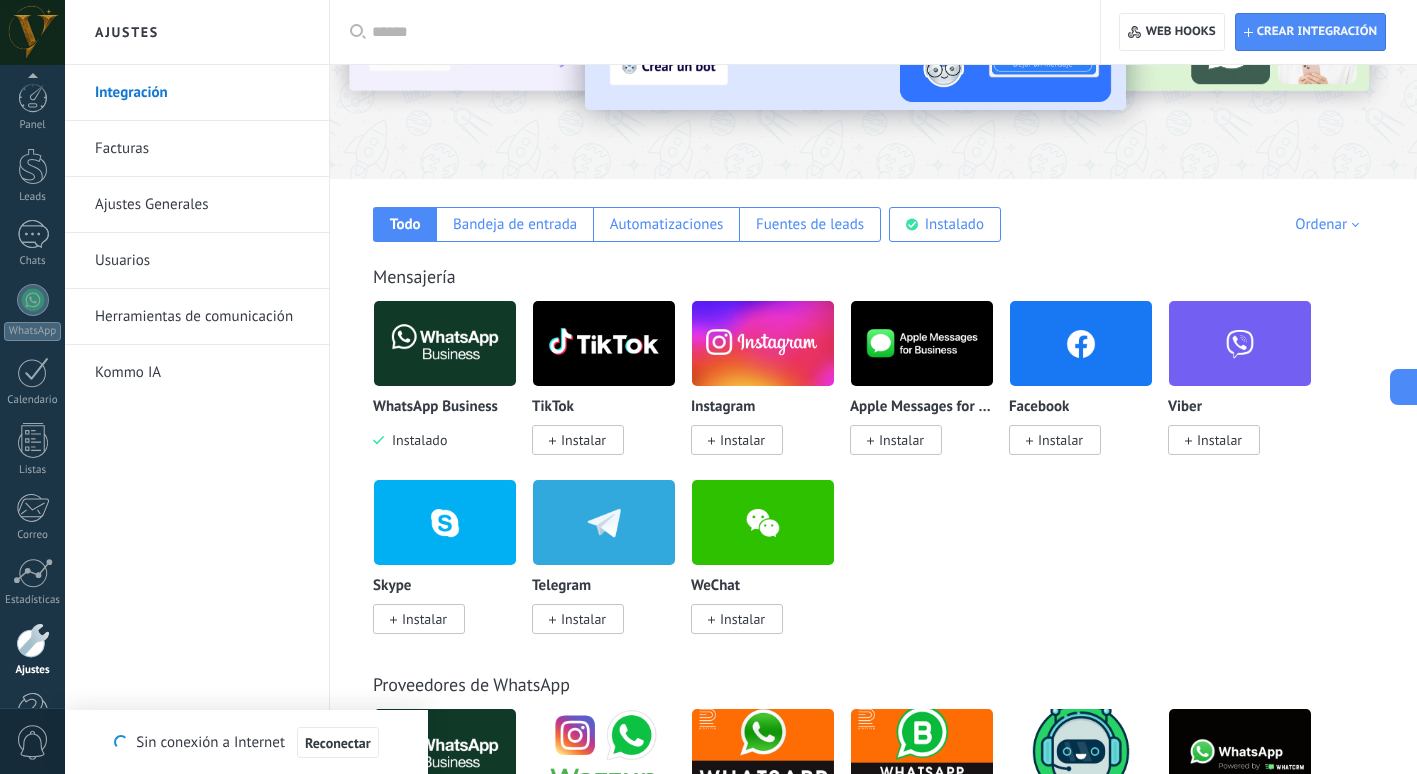 scroll, scrollTop: 206, scrollLeft: 0, axis: vertical 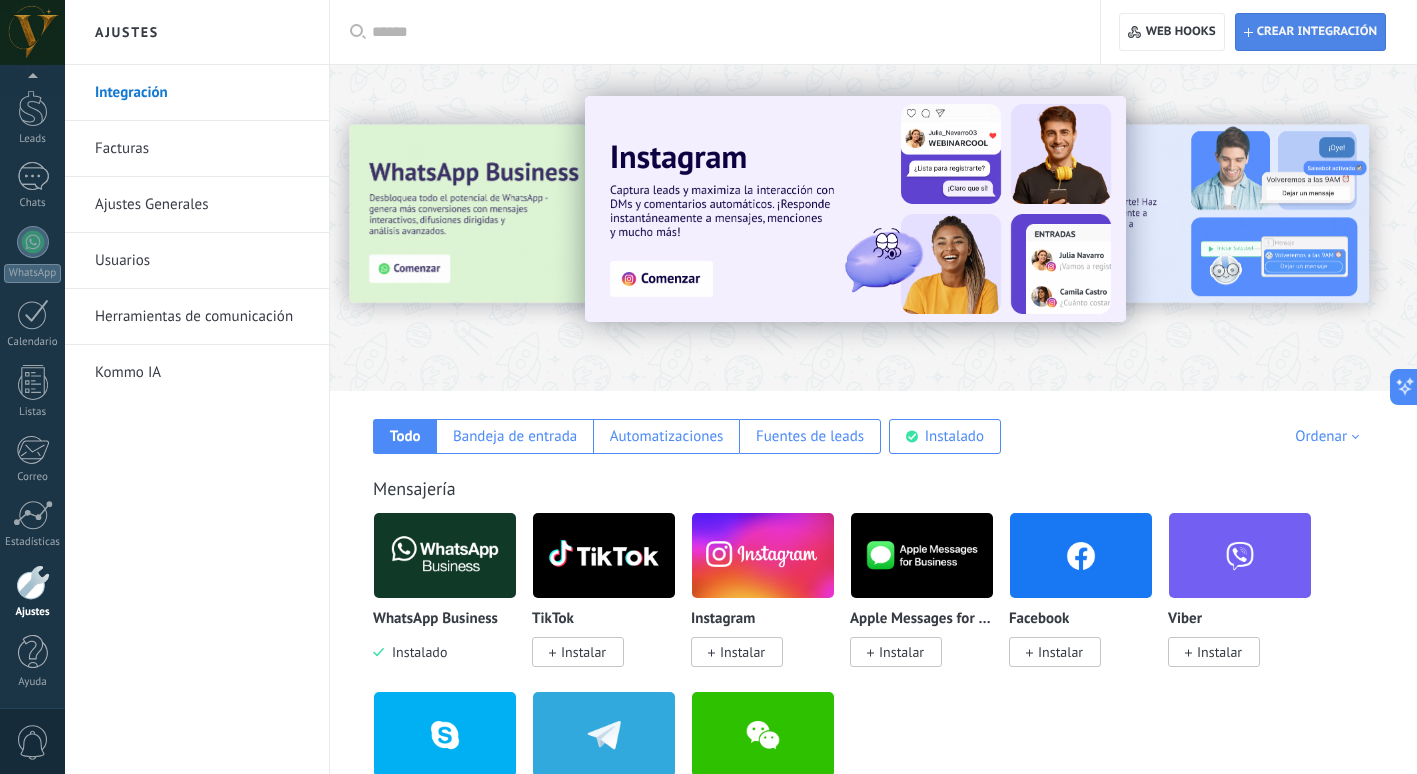 click on "Crear integración" at bounding box center [1317, 32] 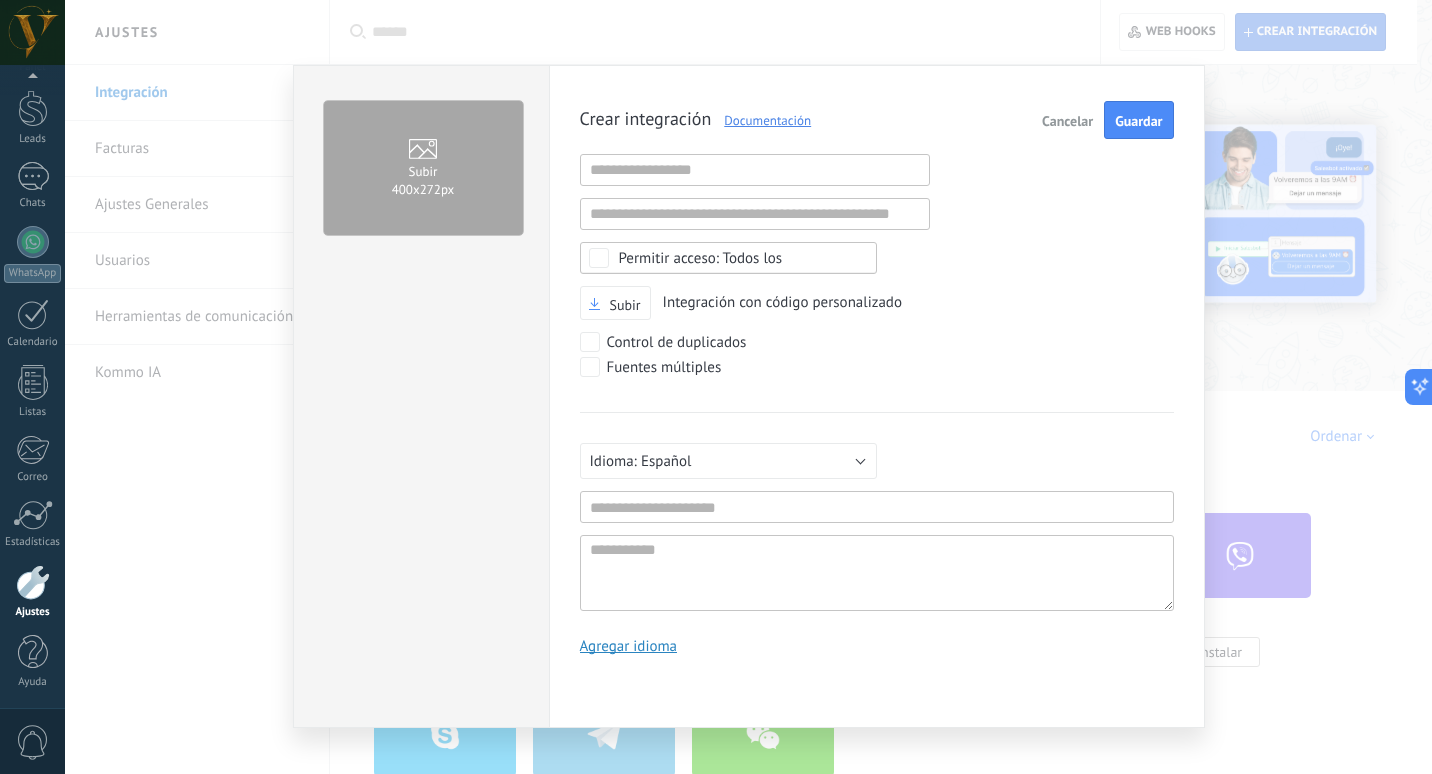 scroll, scrollTop: 19, scrollLeft: 0, axis: vertical 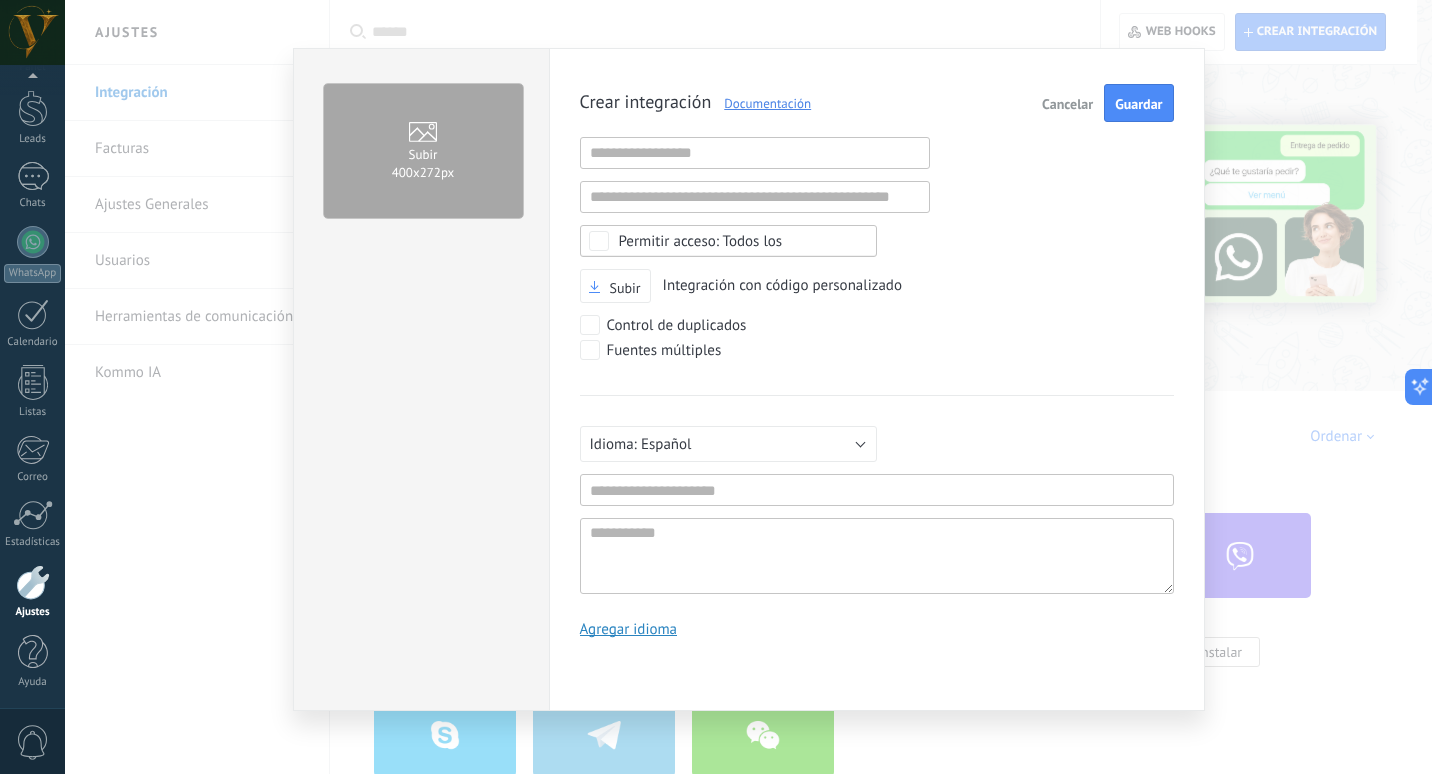 click on "Subir 400х272px Crear integración Documentación Cancelar Guardar URL inválida URL inválida Ninguno Acceder a la información de la cuenta Centro de notificaciones Acceso a archivos Eliminación de archivos Todos los Subir Integración con código personalizado Control de duplicados Fuentes múltiples Русский English Español Português Indonesia Türkçe Español Mínimo 3 caracteres Mínimo de 5 caracteres Agregar idioma" at bounding box center (748, 387) 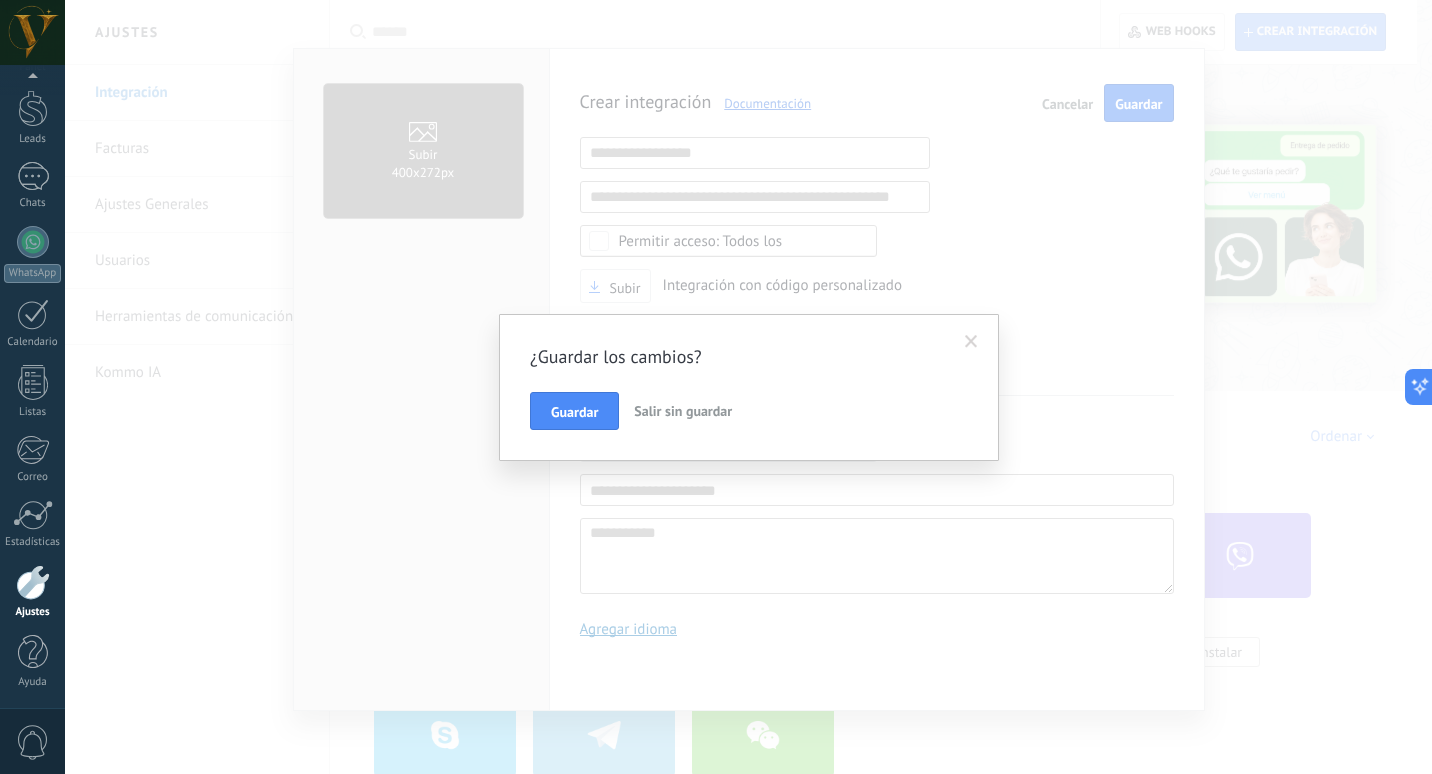 click on "Salir sin guardar" at bounding box center [683, 411] 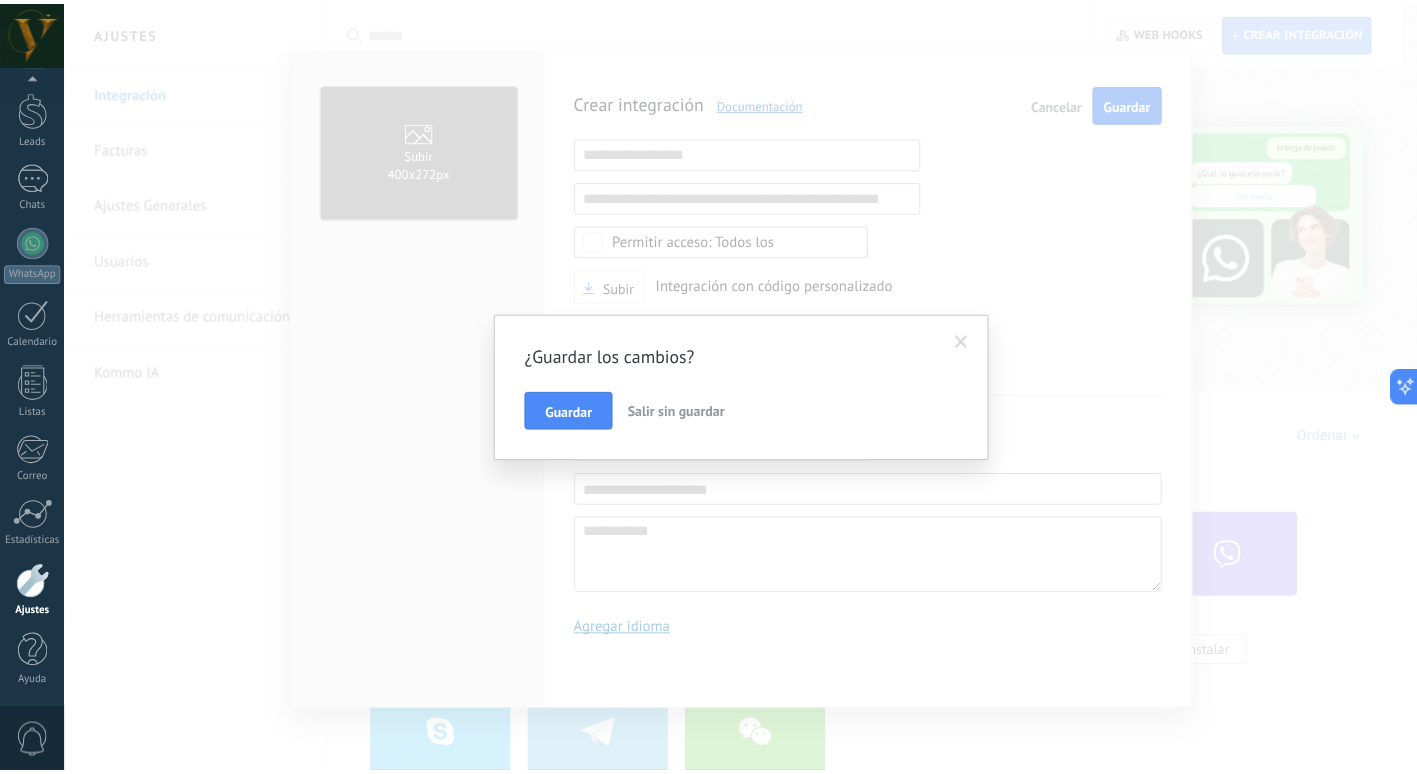 scroll, scrollTop: 0, scrollLeft: 0, axis: both 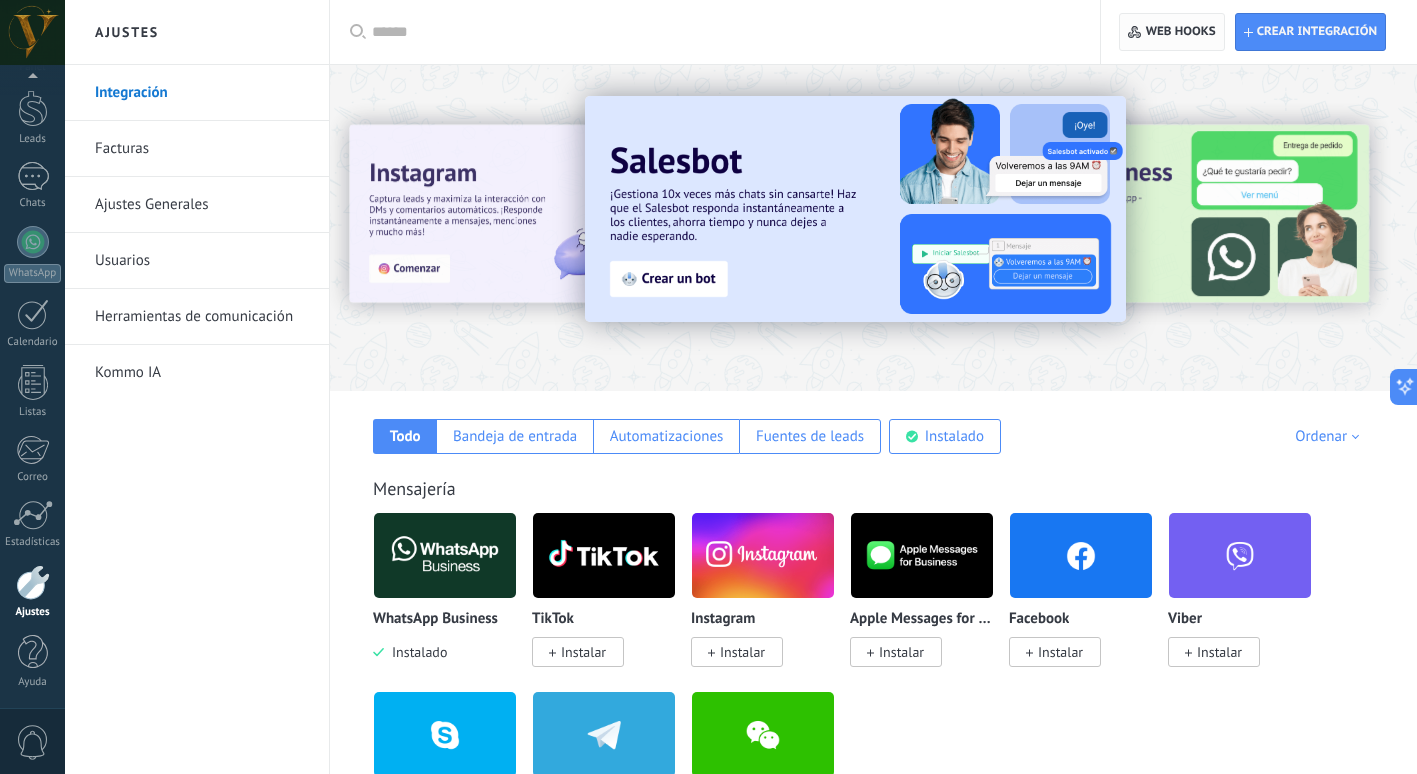 click on "Web hooks  0" at bounding box center (1181, 32) 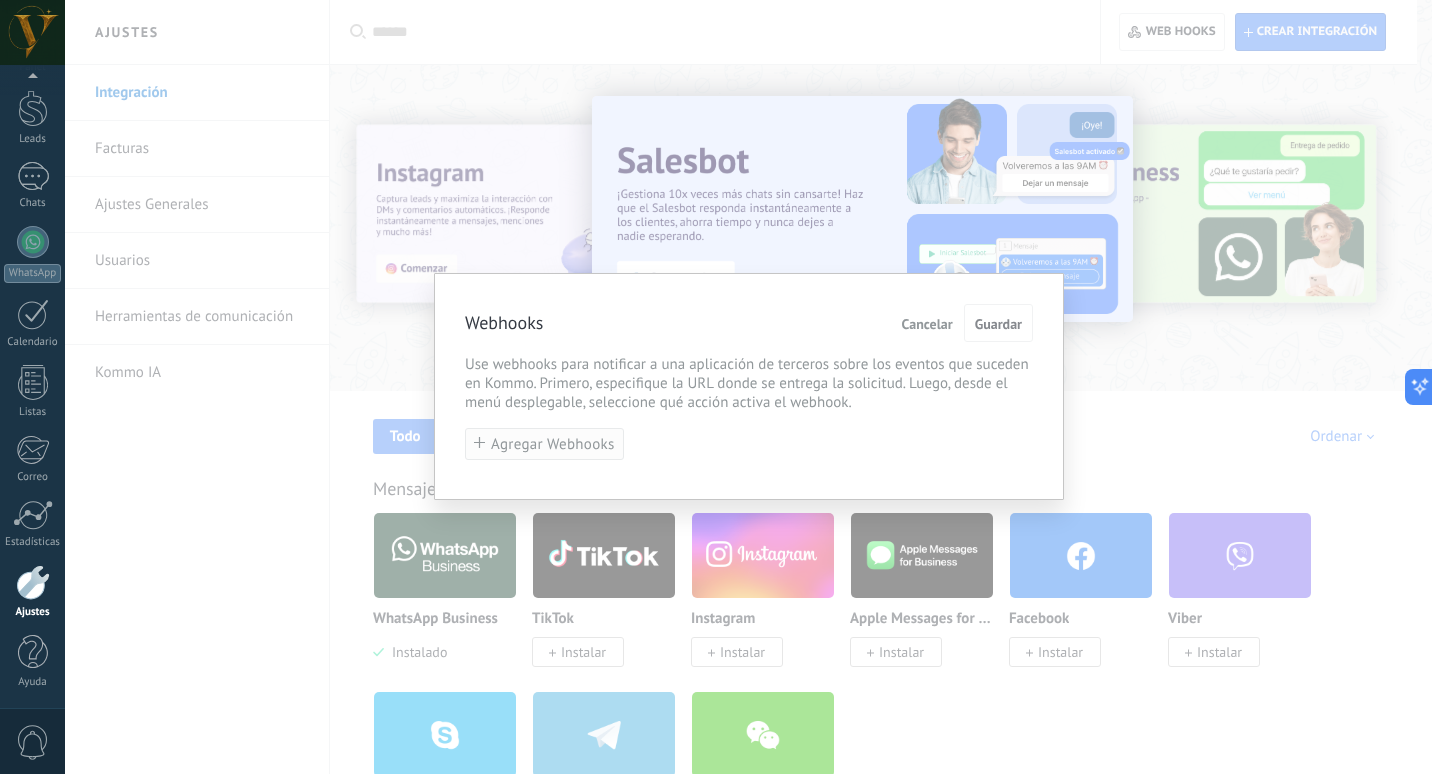 click on "Agregar Webhooks" at bounding box center [544, 444] 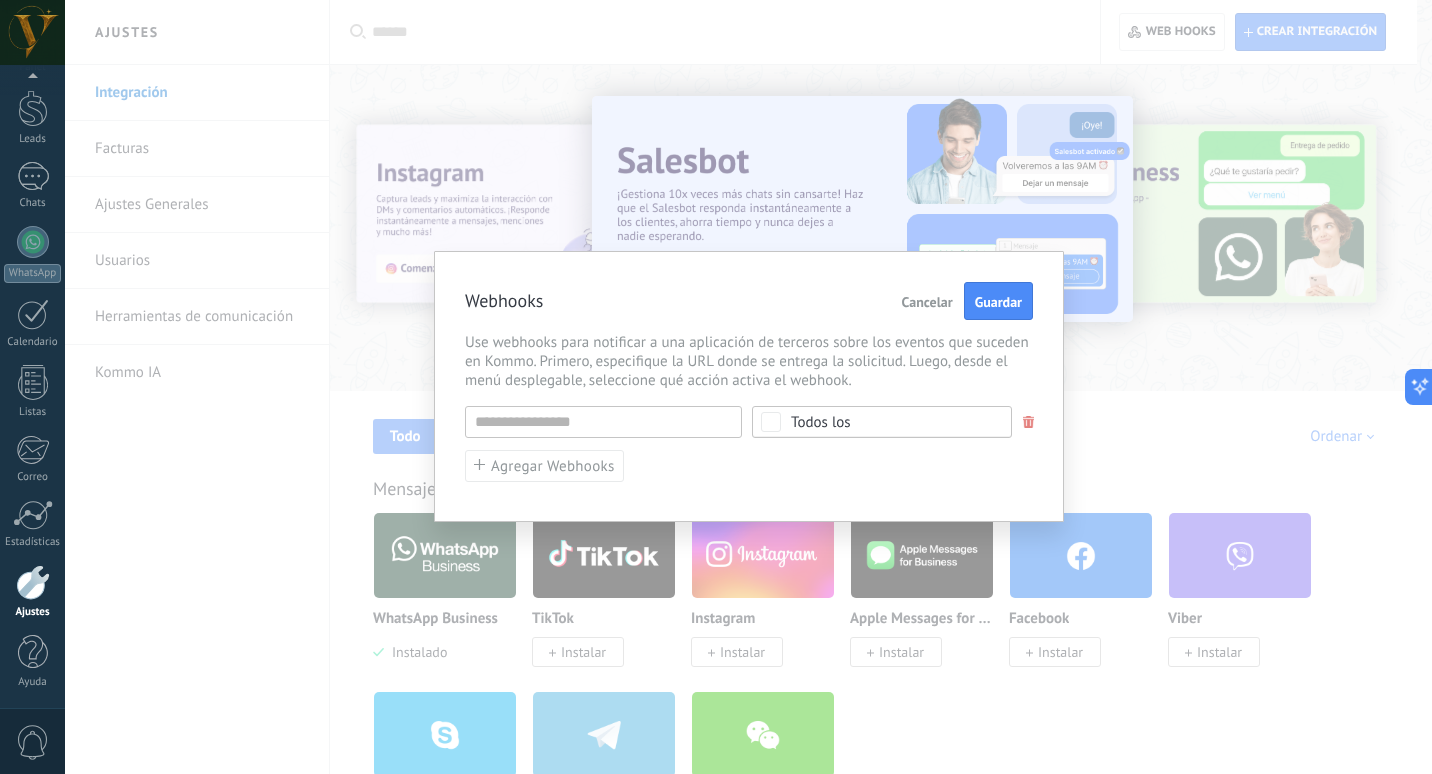 click on "Webhooks Cancelar Guardar Use webhooks para notificar a una aplicación de terceros sobre los eventos que suceden en Kommo. Primero, especifique la URL donde se entrega la solicitud. Luego, desde el menú desplegable, seleccione qué acción activa el webhook. URL inválida Seleccionar todo Lead agregado Contacto agregado Compañía agregada Tarea agregada Lead sin calificar agregado Mensaje entrante recibido Conversación agregada Lead editado Contacto editado Campaña editada Tarea editada Lead entrante editado Conversación editada Lead eliminado Contacto eliminado Compañía eliminada Tarea eliminada Lead sin calificar borrado Lead restaurado Contacto restaurado Compañía restaurada El estado del lead cambiado Us. resp. del lead cambiado Us. resp. del contacto cambiado Us. resp. de la compañía cambiado Us. resp. de la tarea cambiado Nota agregada al lead Nota agregada al contacto Nota agregada a la compañía Añadir elemento a Productos Actualización en Productos eliminar elemento de Productos" at bounding box center (748, 387) 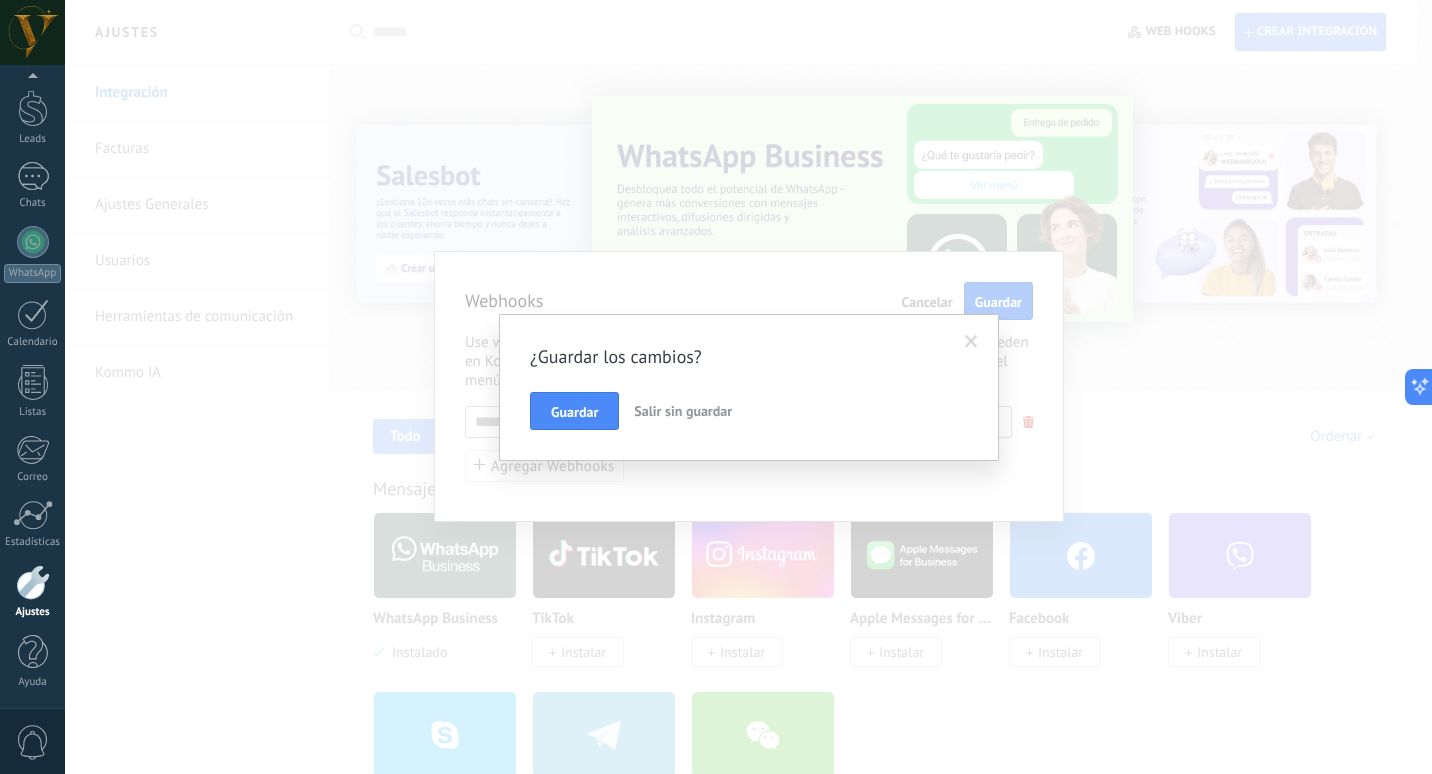 click on "Salir sin guardar" at bounding box center [683, 411] 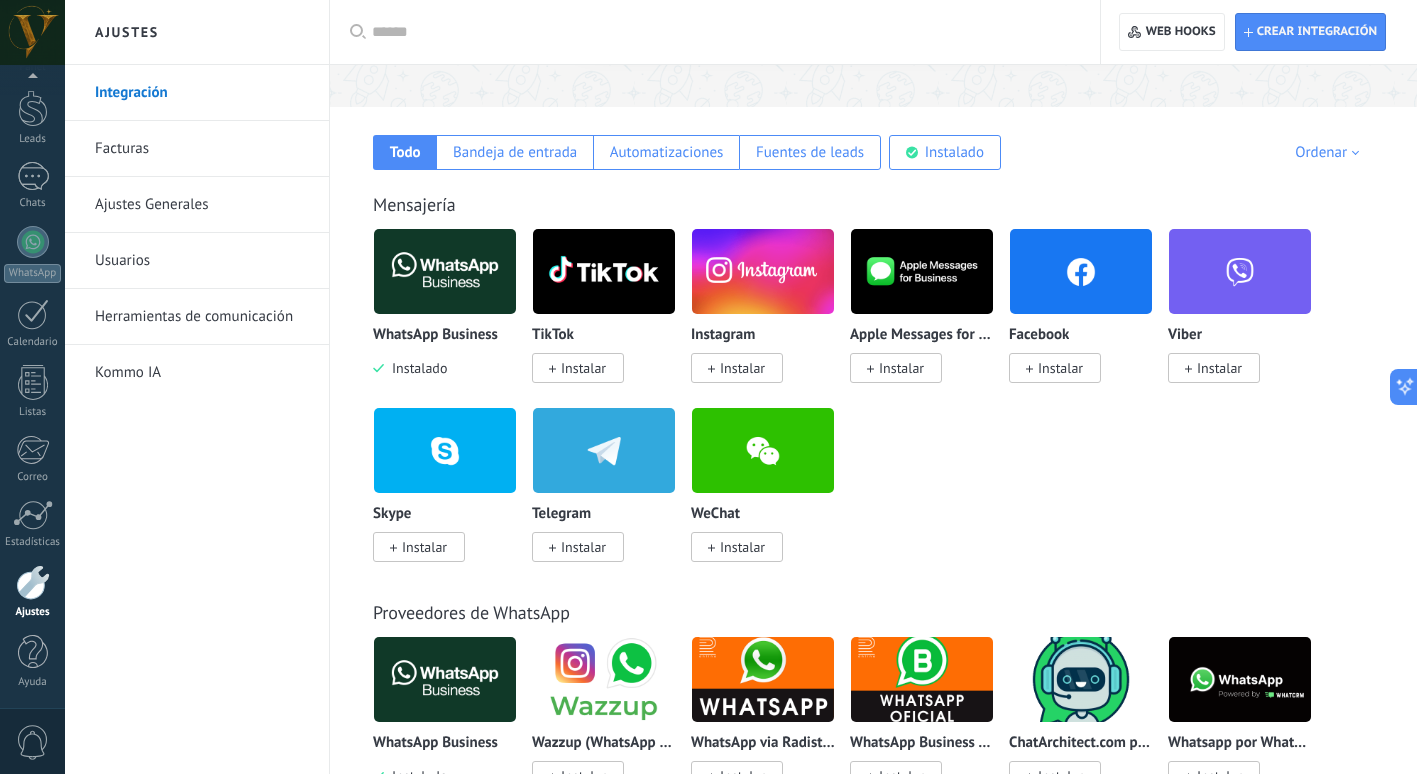 scroll, scrollTop: 282, scrollLeft: 0, axis: vertical 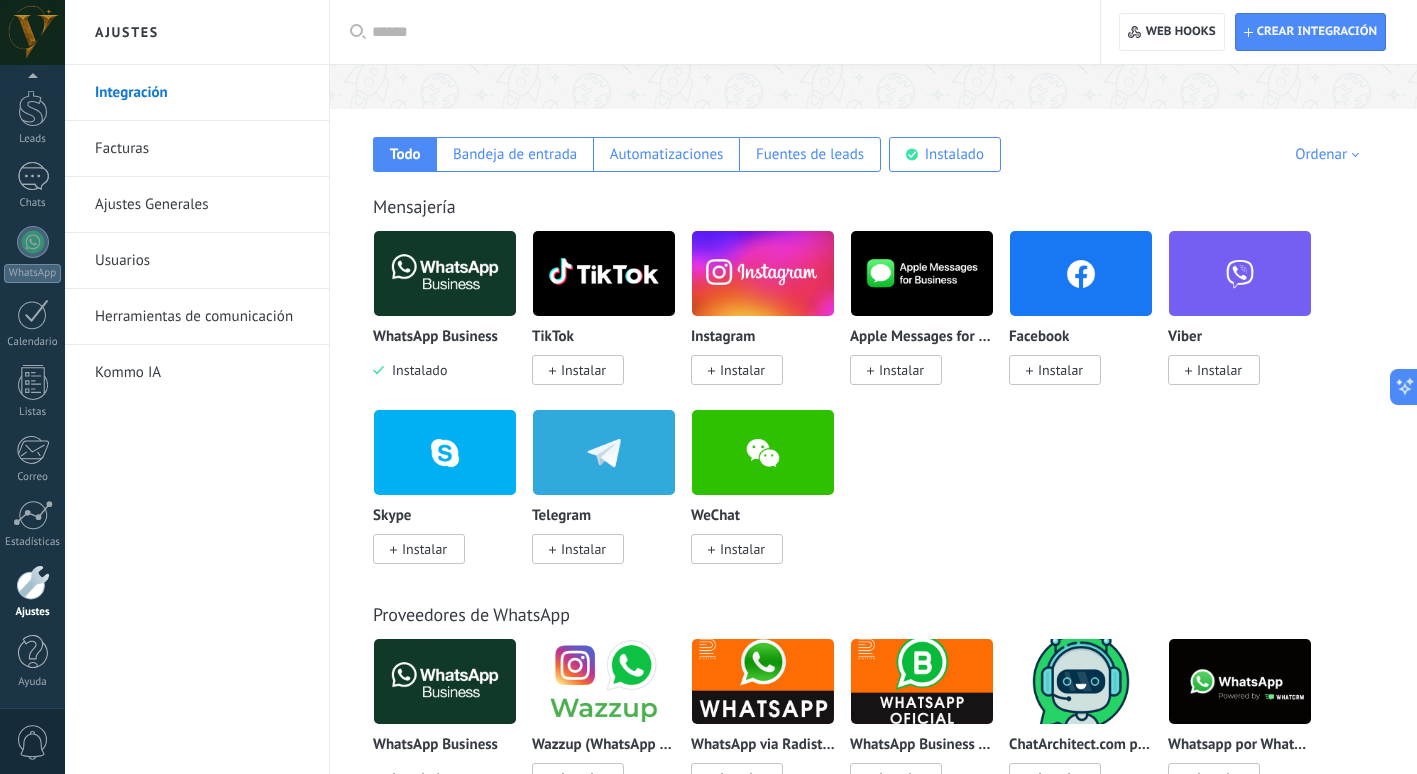click at bounding box center (552, 371) 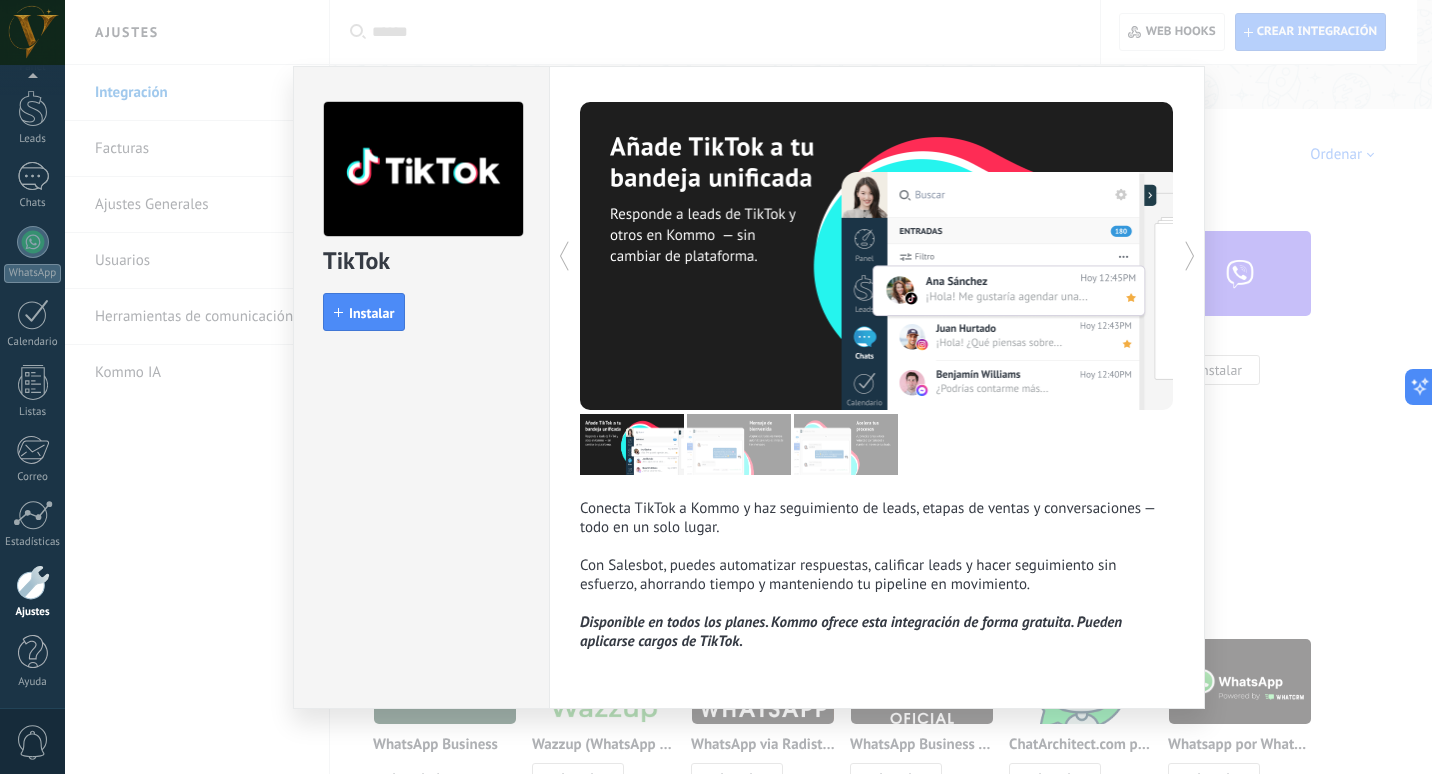 click on "TikTok install Instalar Conecta TikTok a Kommo y haz seguimiento de leads, etapas de ventas y conversaciones — todo en un solo lugar. Con Salesbot, puedes automatizar respuestas, calificar leads y hacer seguimiento sin esfuerzo, ahorrando tiempo y manteniendo tu pipeline en movimiento. Disponible en todos los planes. Kommo ofrece esta integración de forma gratuita. Pueden aplicarse cargos de TikTok. más" at bounding box center [748, 387] 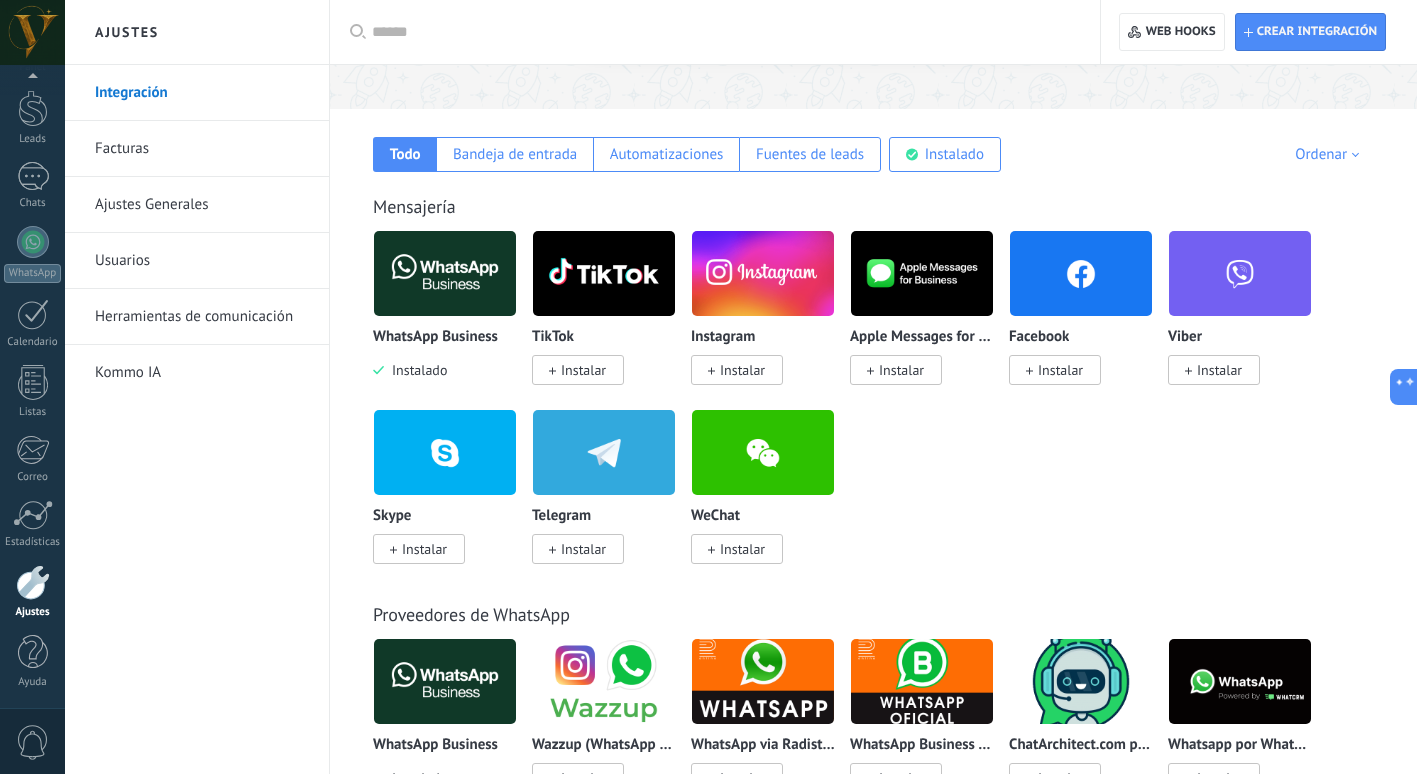 scroll, scrollTop: 0, scrollLeft: 0, axis: both 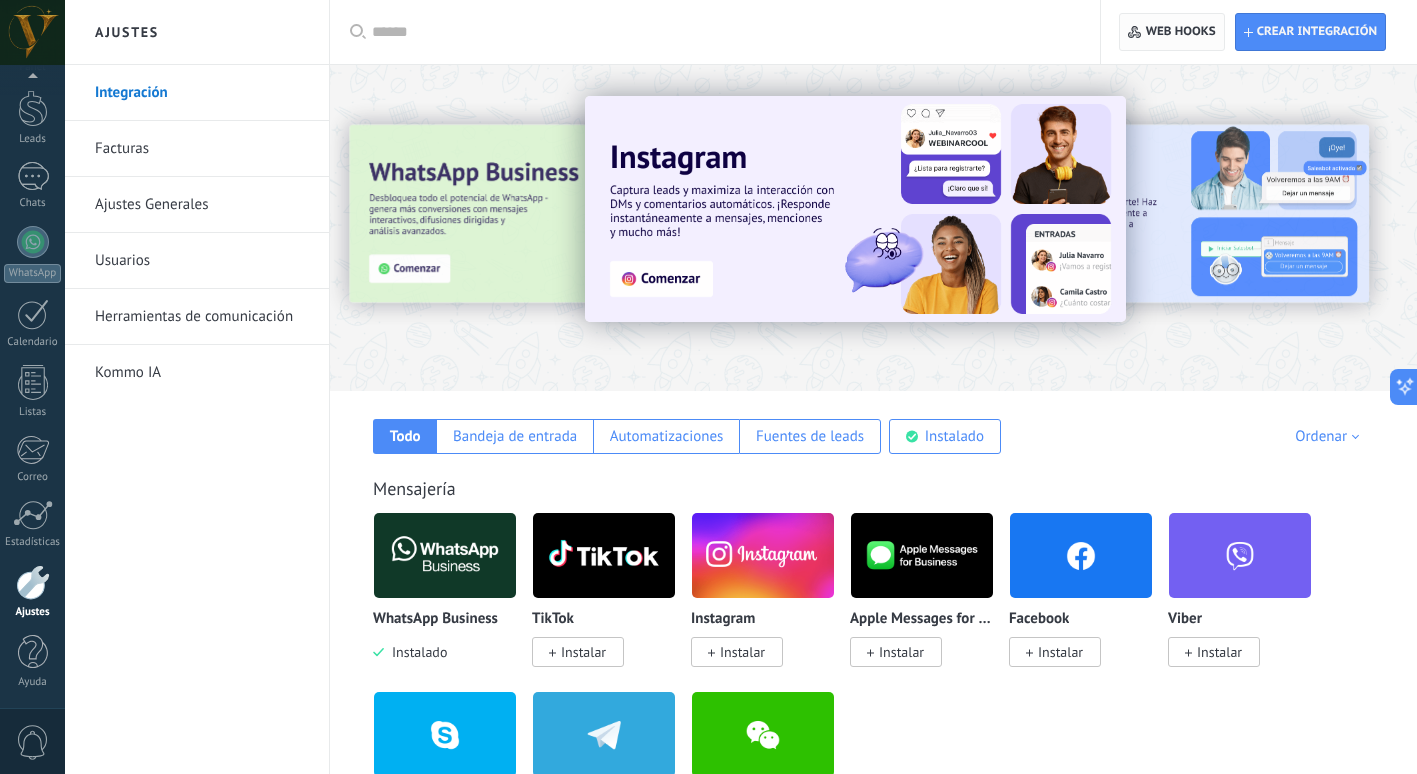 click on "Web hooks  0" at bounding box center (1181, 32) 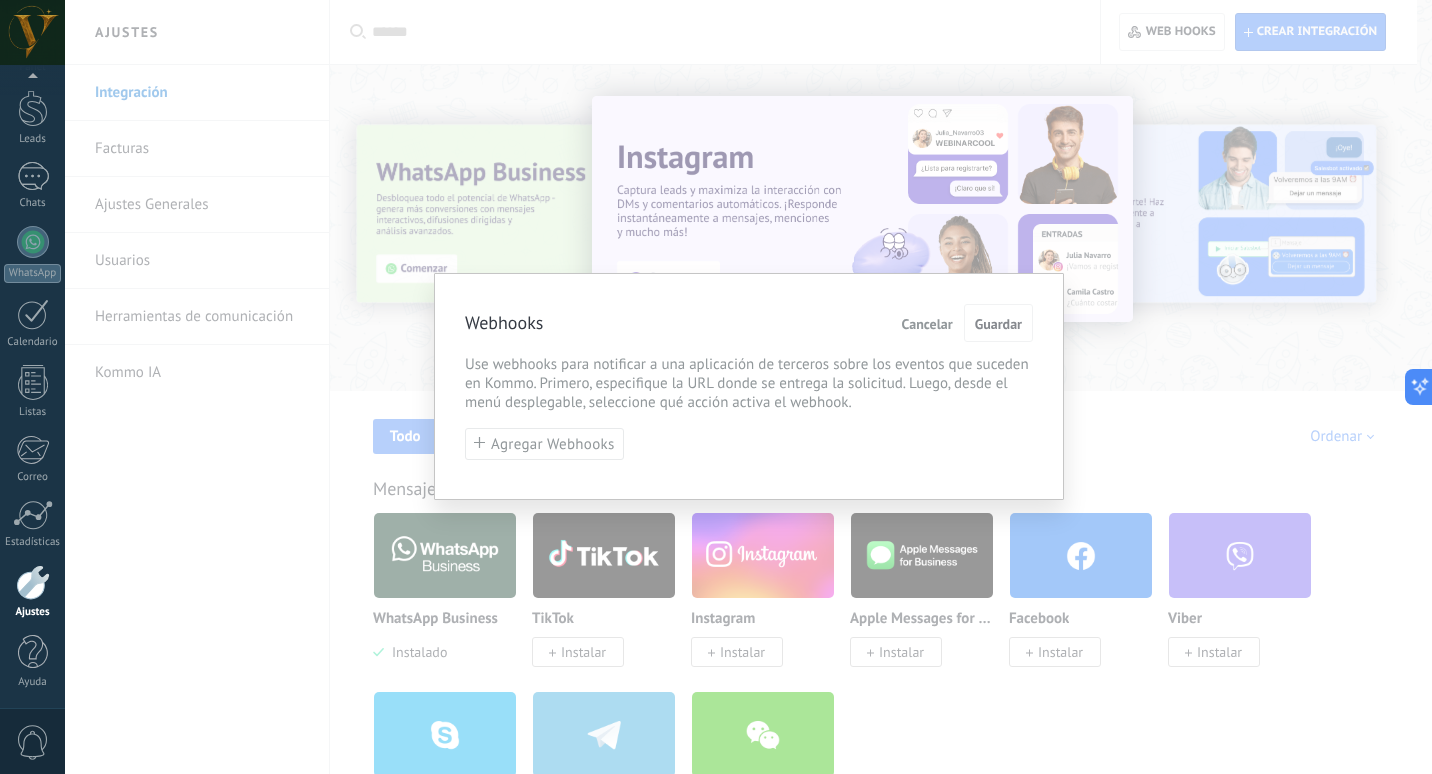 click on "Webhooks Cancelar Guardar Use webhooks para notificar a una aplicación de terceros sobre los eventos que suceden en Kommo. Primero, especifique la URL donde se entrega la solicitud. Luego, desde el menú desplegable, seleccione qué acción activa el webhook. Agregar Webhooks" at bounding box center (748, 387) 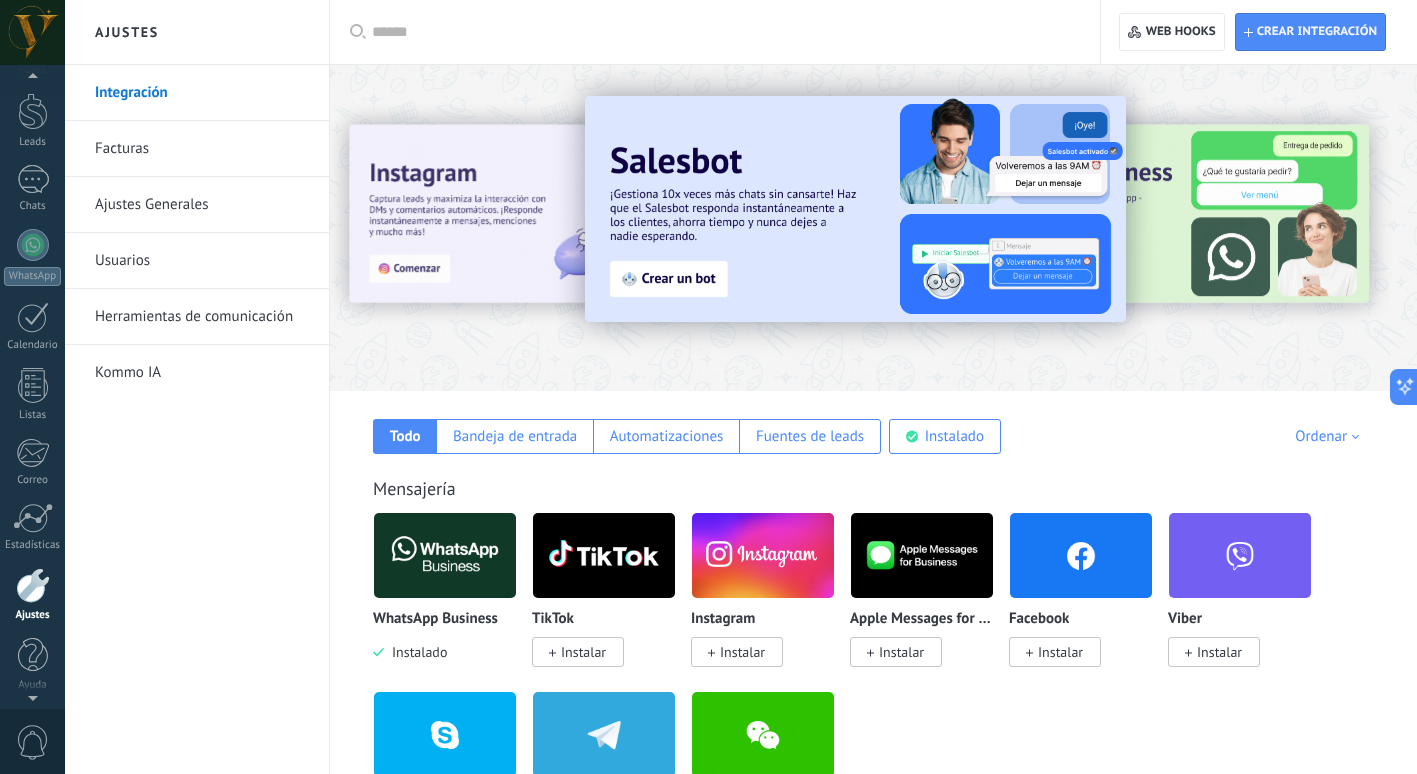 scroll, scrollTop: 58, scrollLeft: 0, axis: vertical 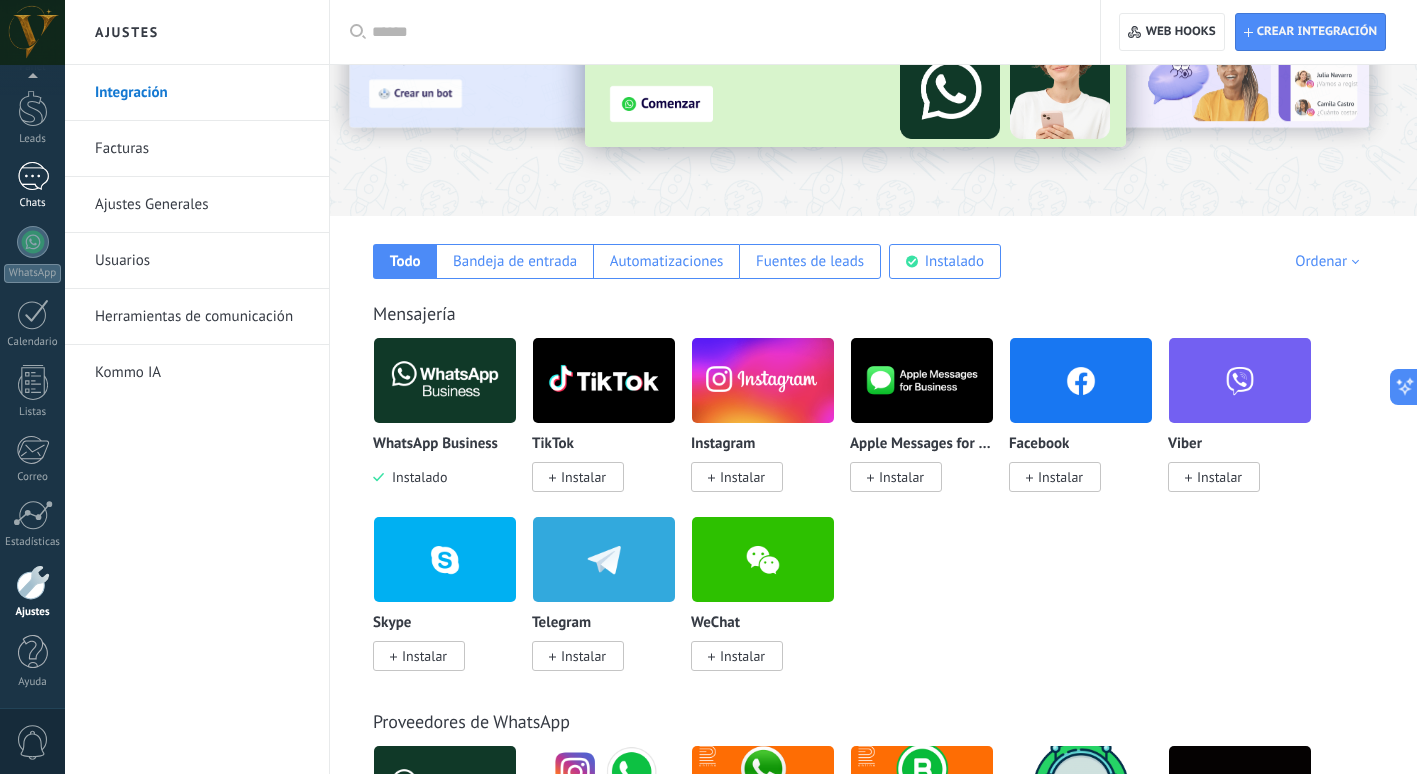click on "1" at bounding box center [33, 176] 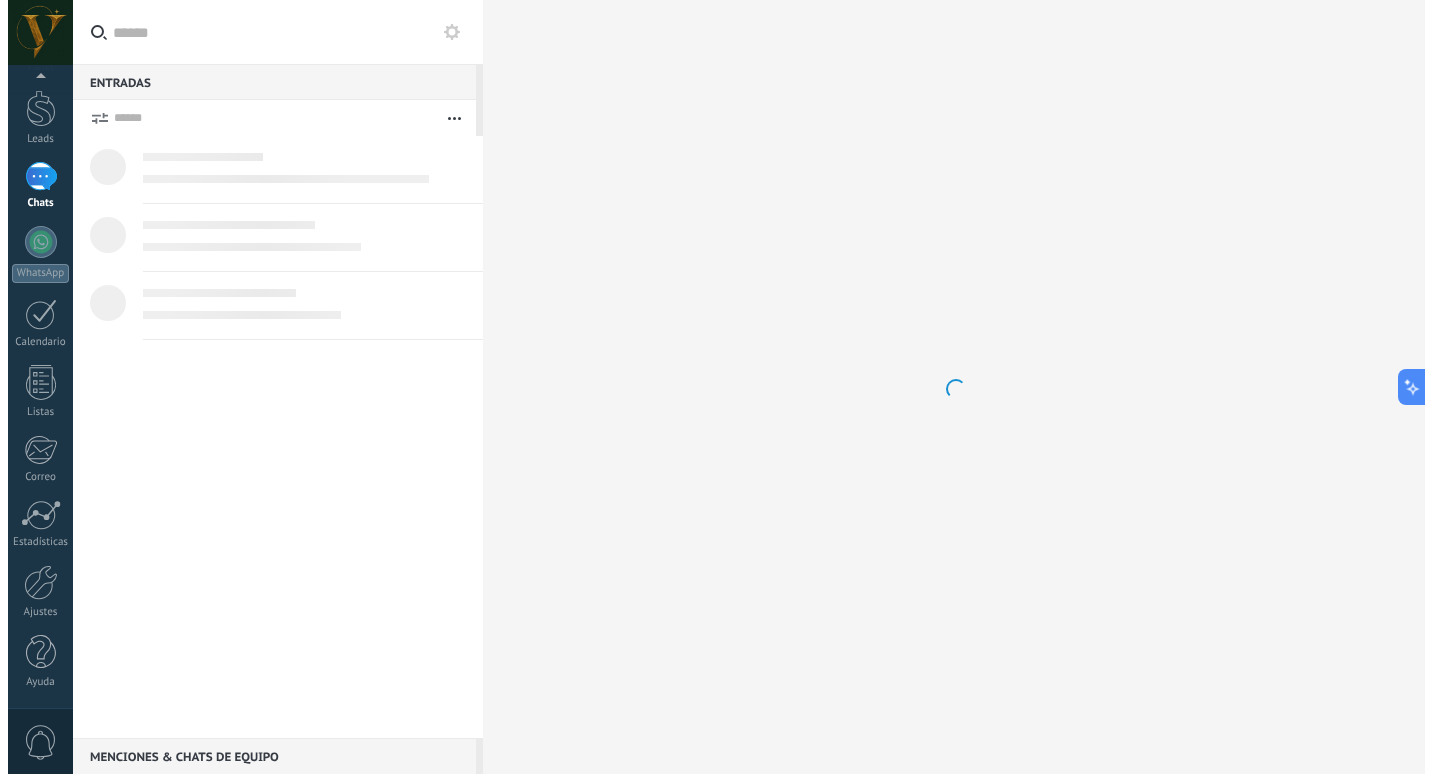 scroll, scrollTop: 0, scrollLeft: 0, axis: both 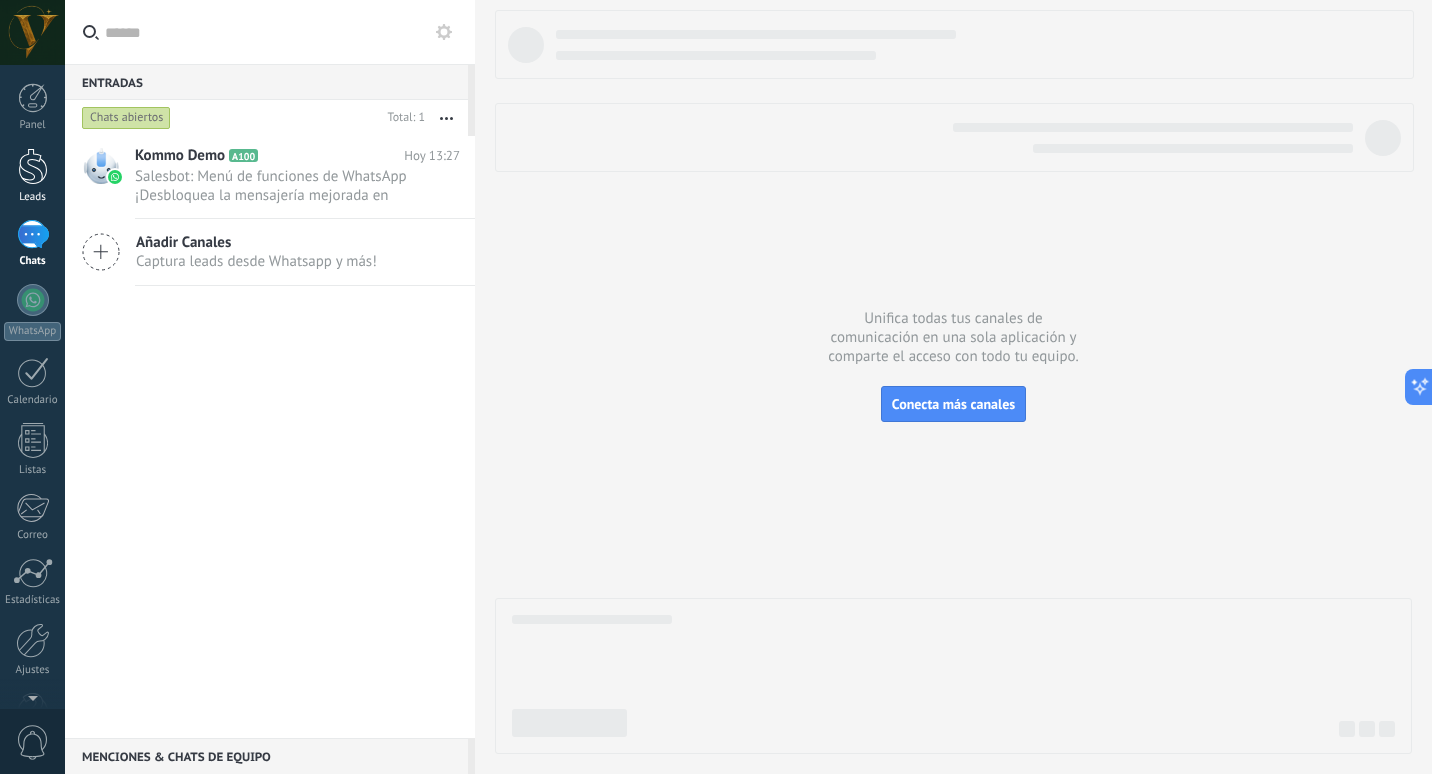 click on "Leads" at bounding box center (32, 176) 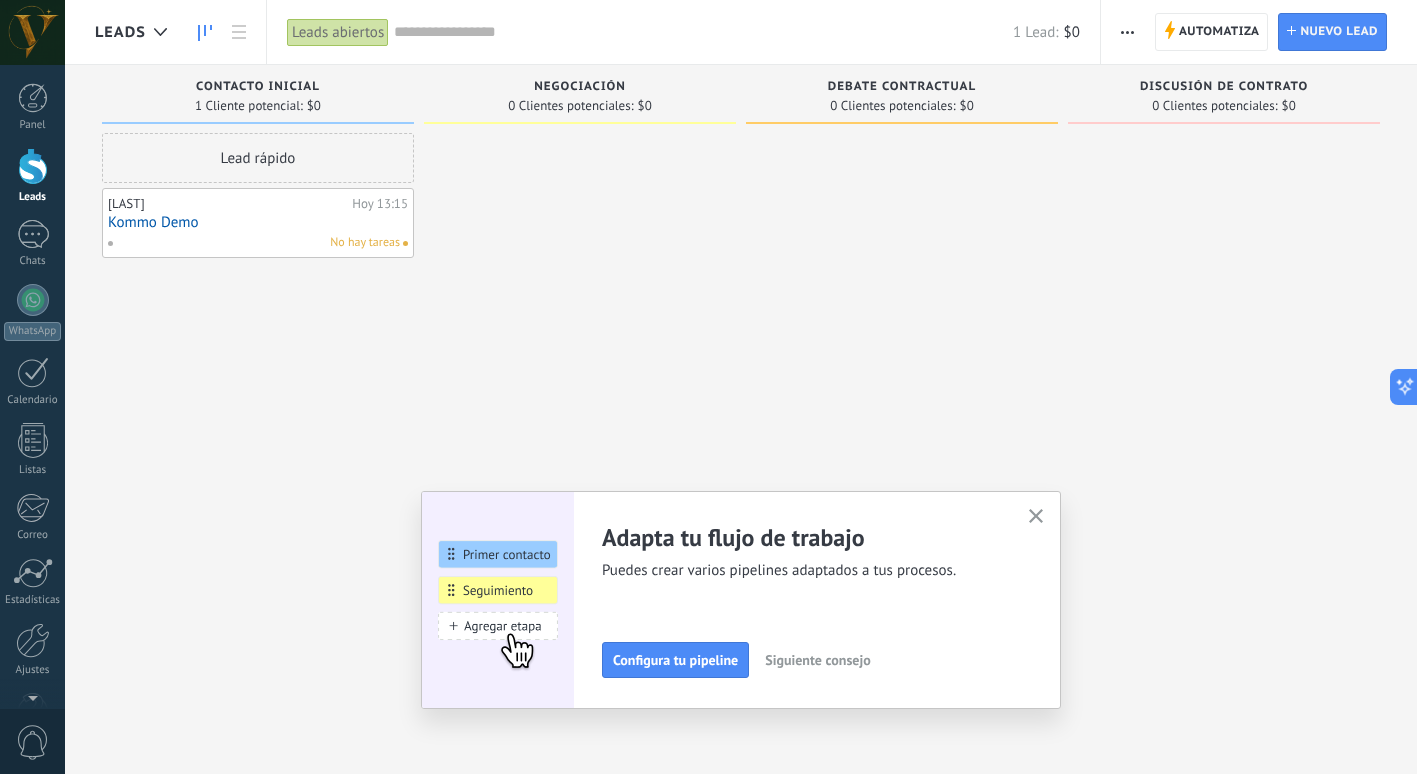 click at bounding box center (1036, 517) 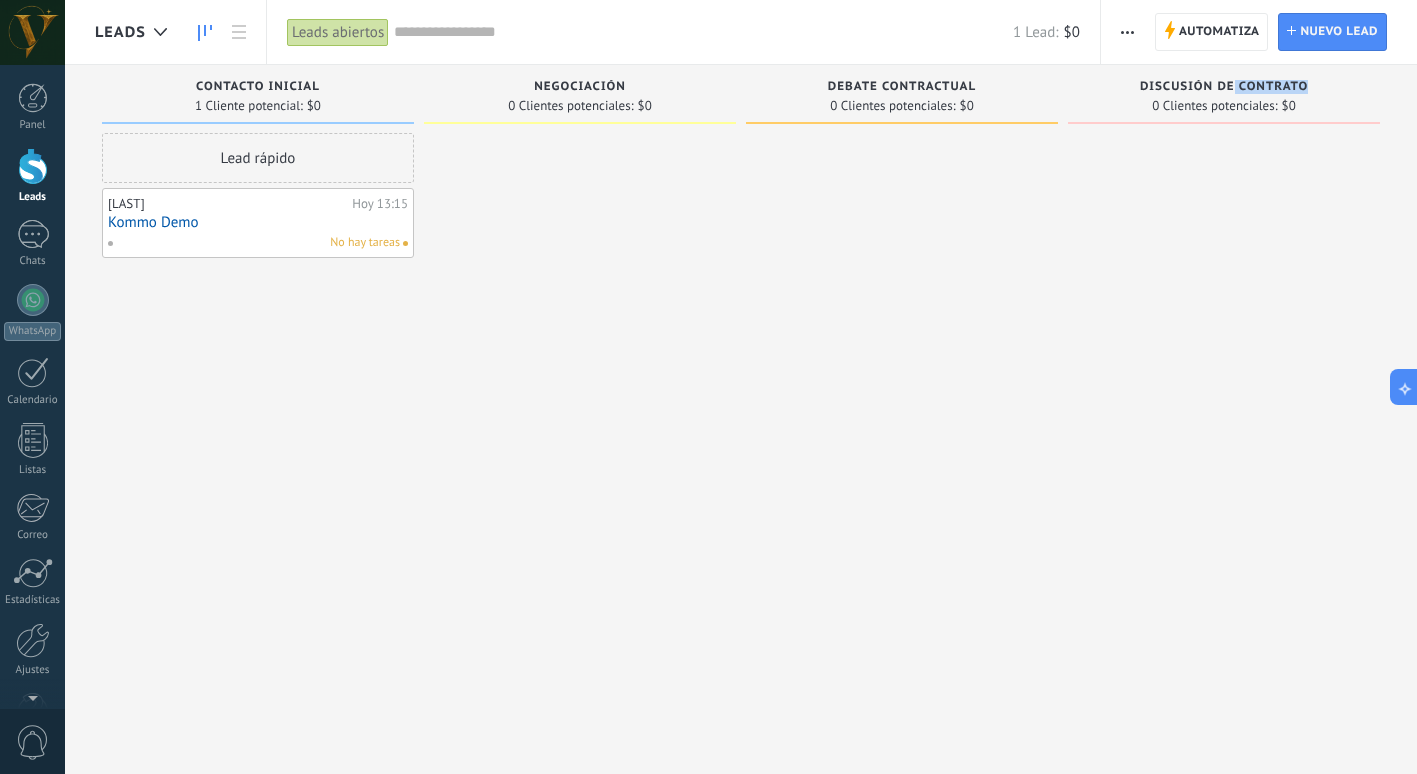 drag, startPoint x: 1232, startPoint y: 88, endPoint x: 1216, endPoint y: 96, distance: 17.888544 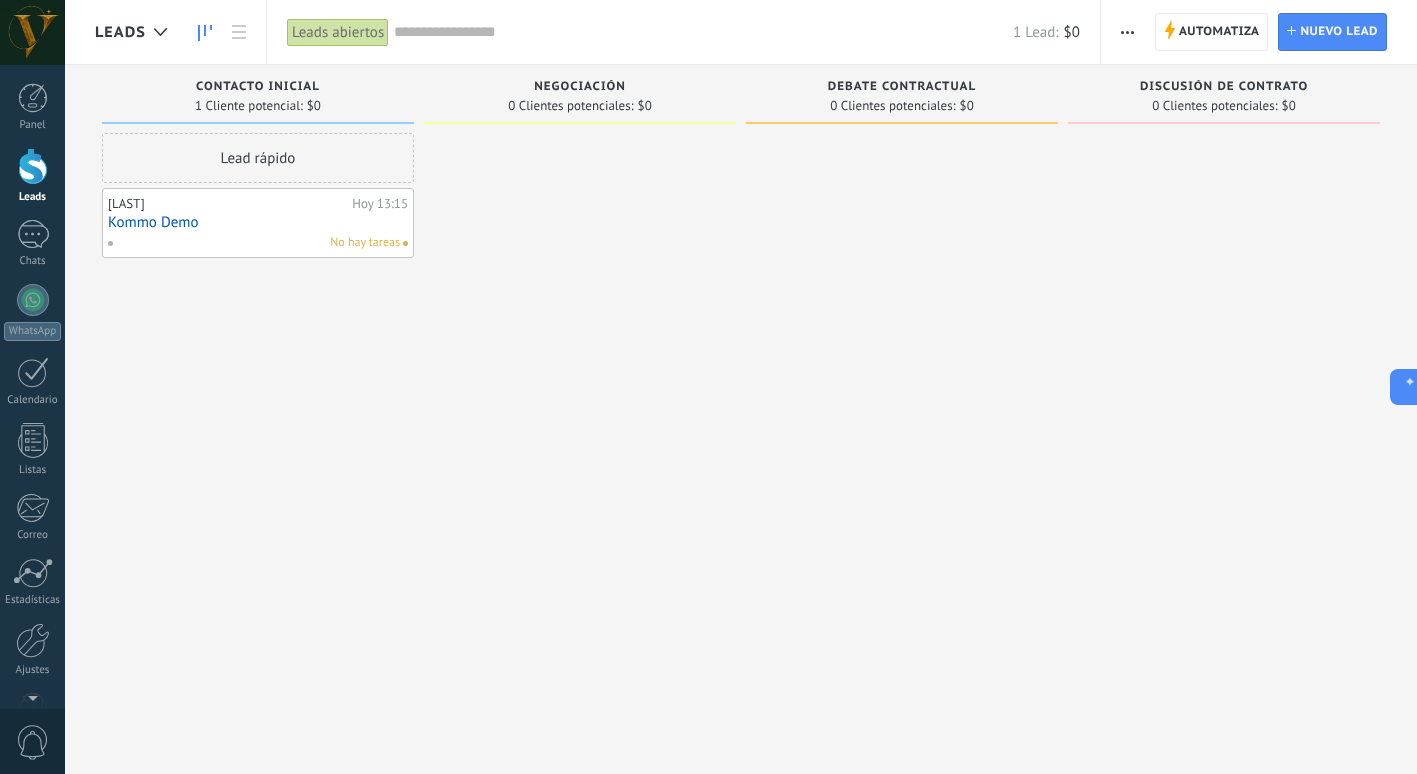 click on "Discusión de contrato" at bounding box center (1224, 88) 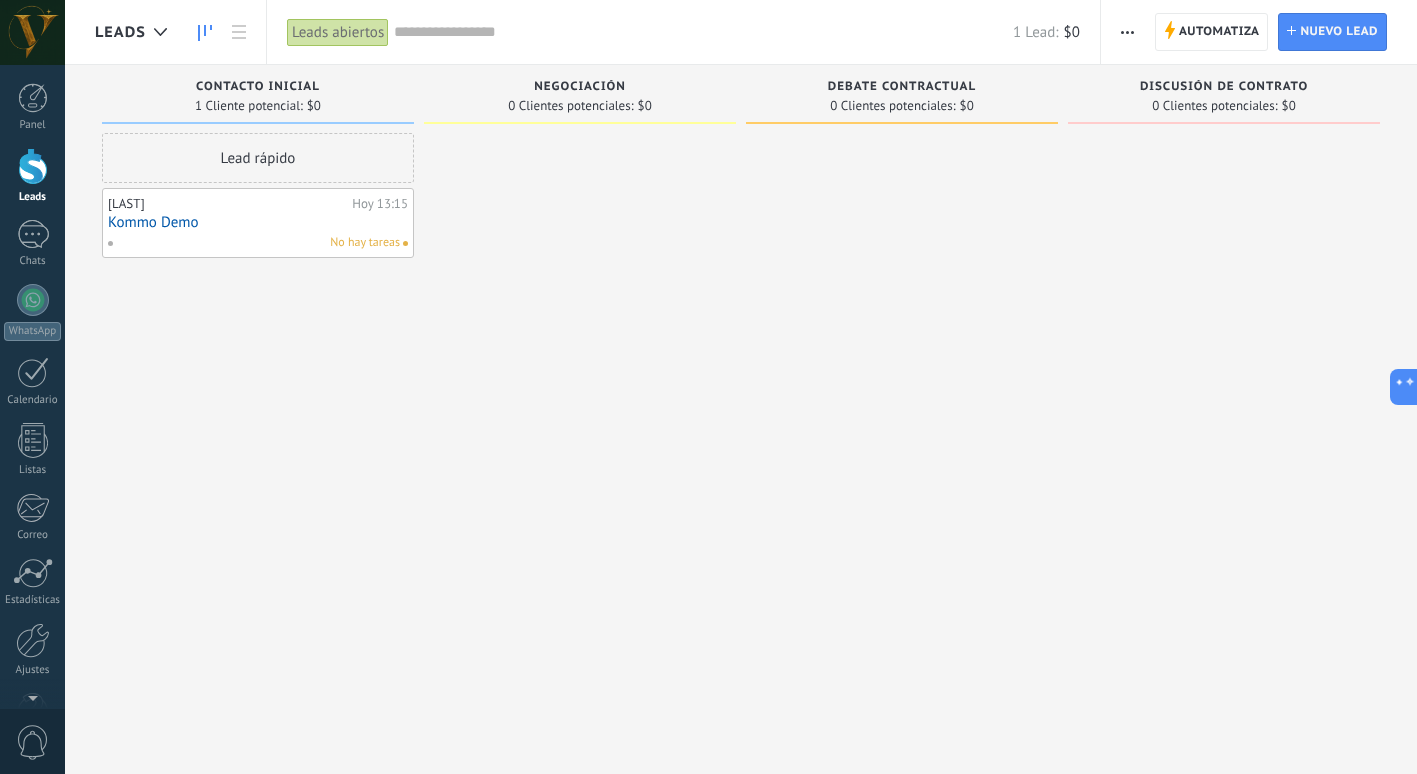 click on "Discusión de contrato" at bounding box center (1224, 88) 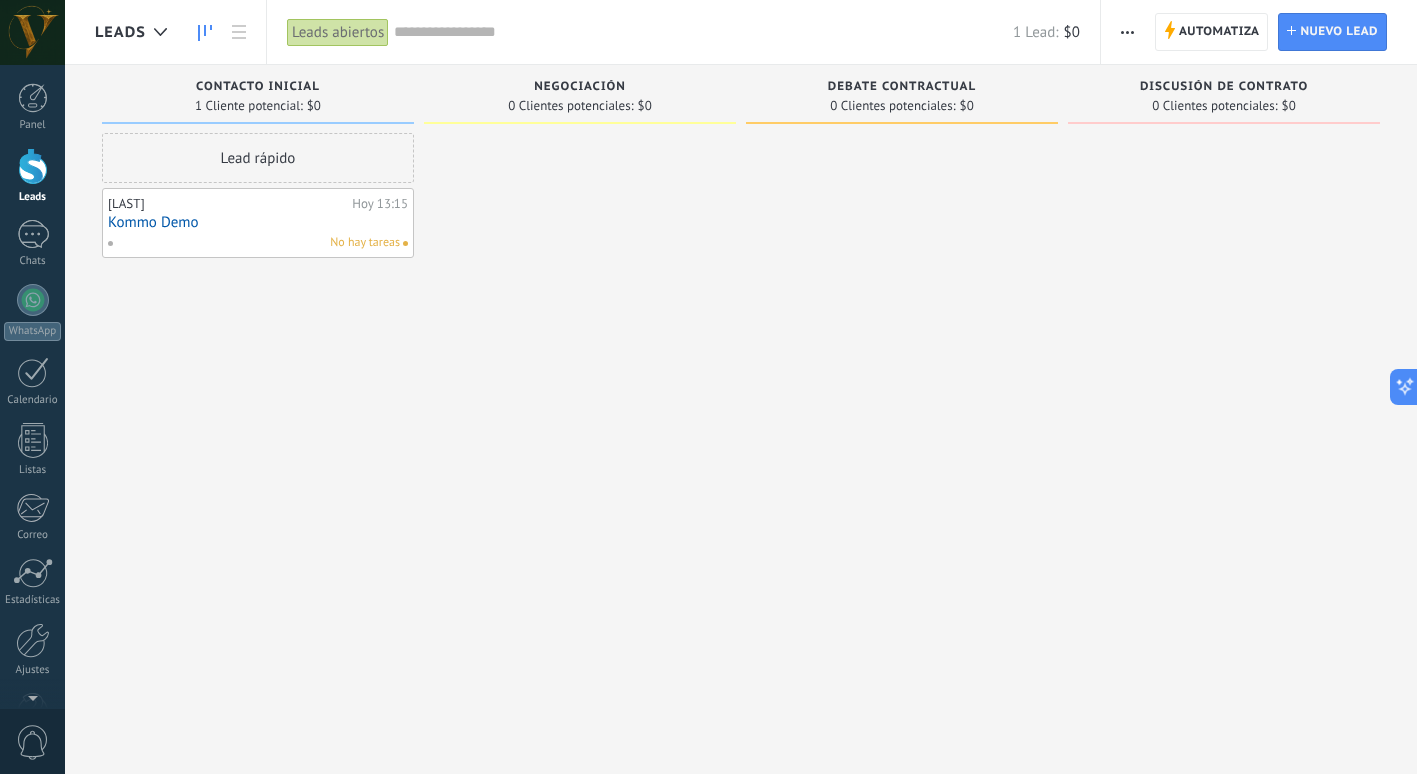 click on "Discusión de contrato" at bounding box center (1224, 87) 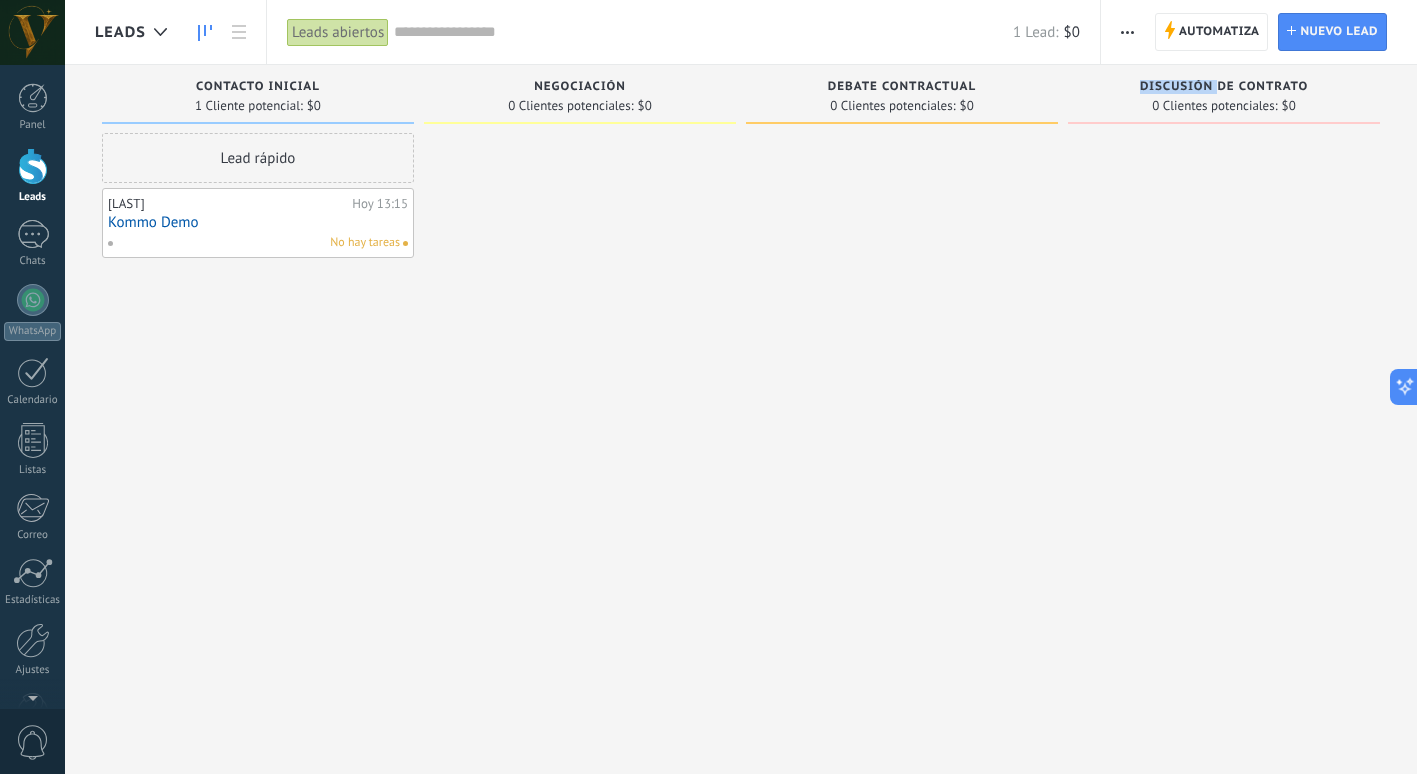 click on "Discusión de contrato" at bounding box center (1224, 87) 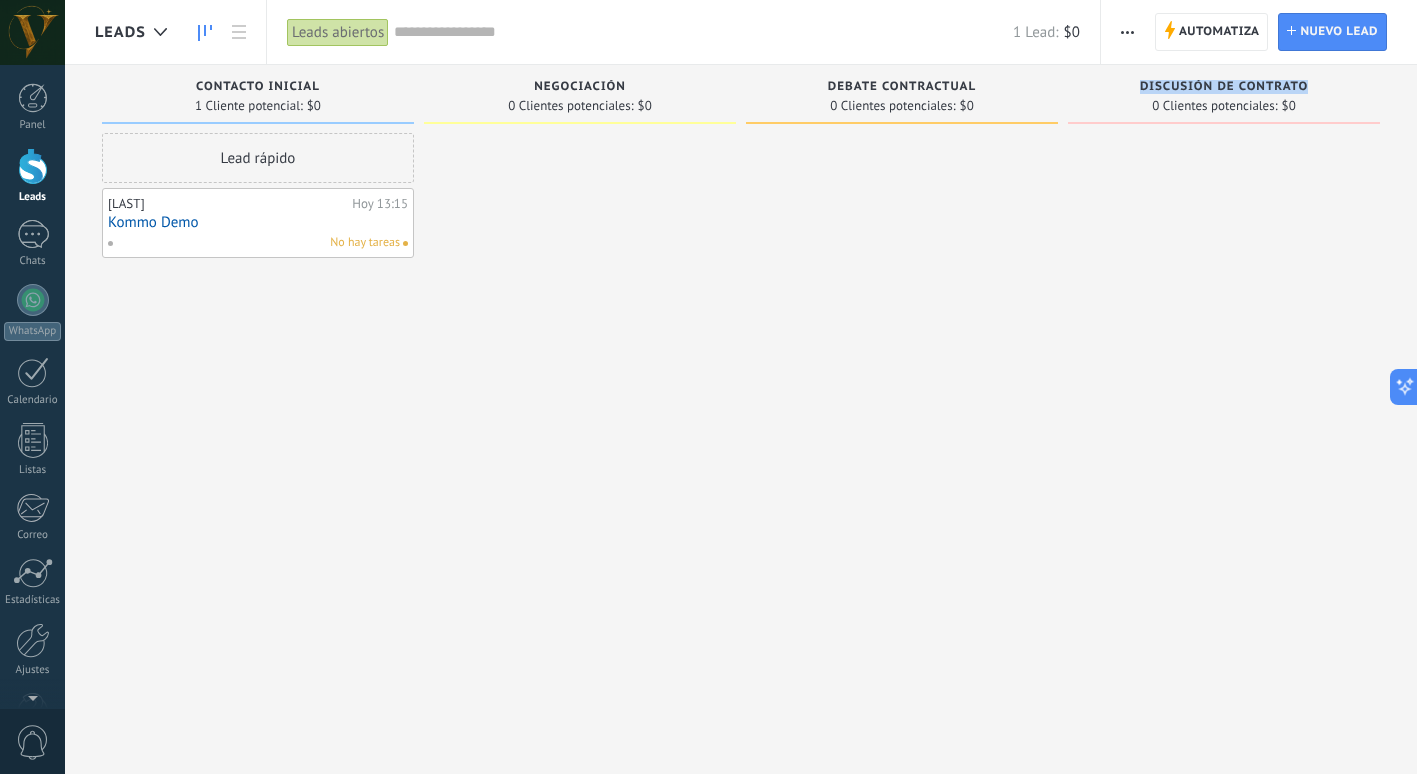 click on "Discusión de contrato" at bounding box center (1224, 87) 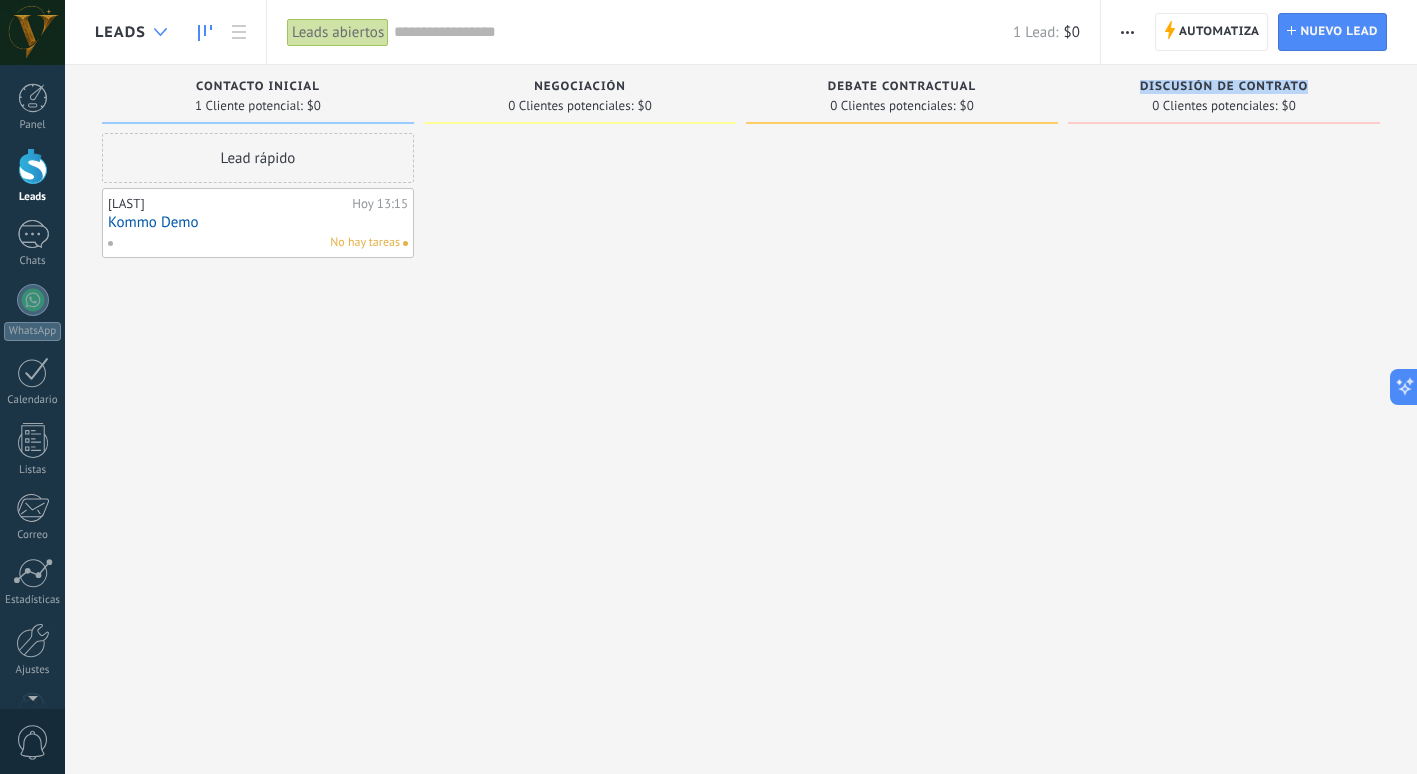 click at bounding box center [160, 32] 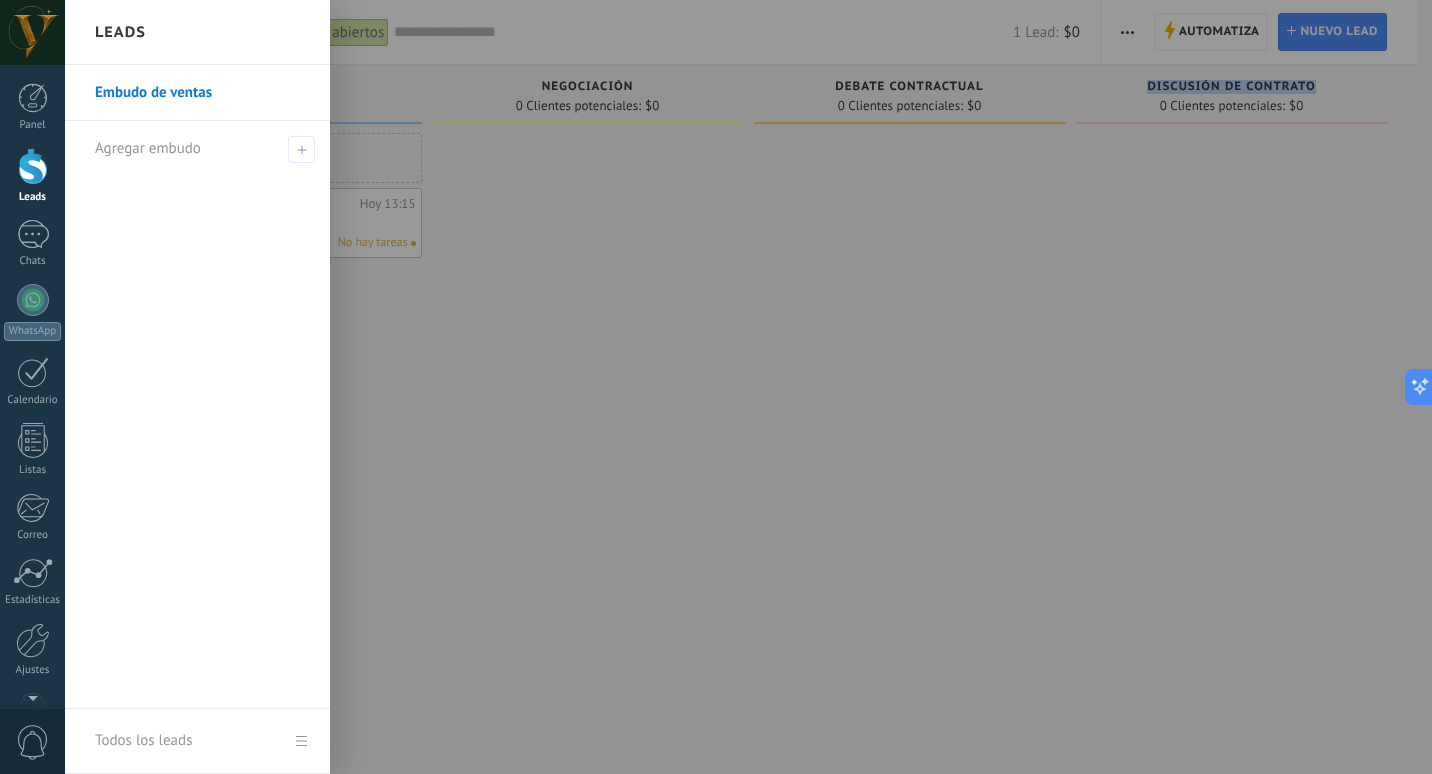 click on "Leads" at bounding box center [197, 32] 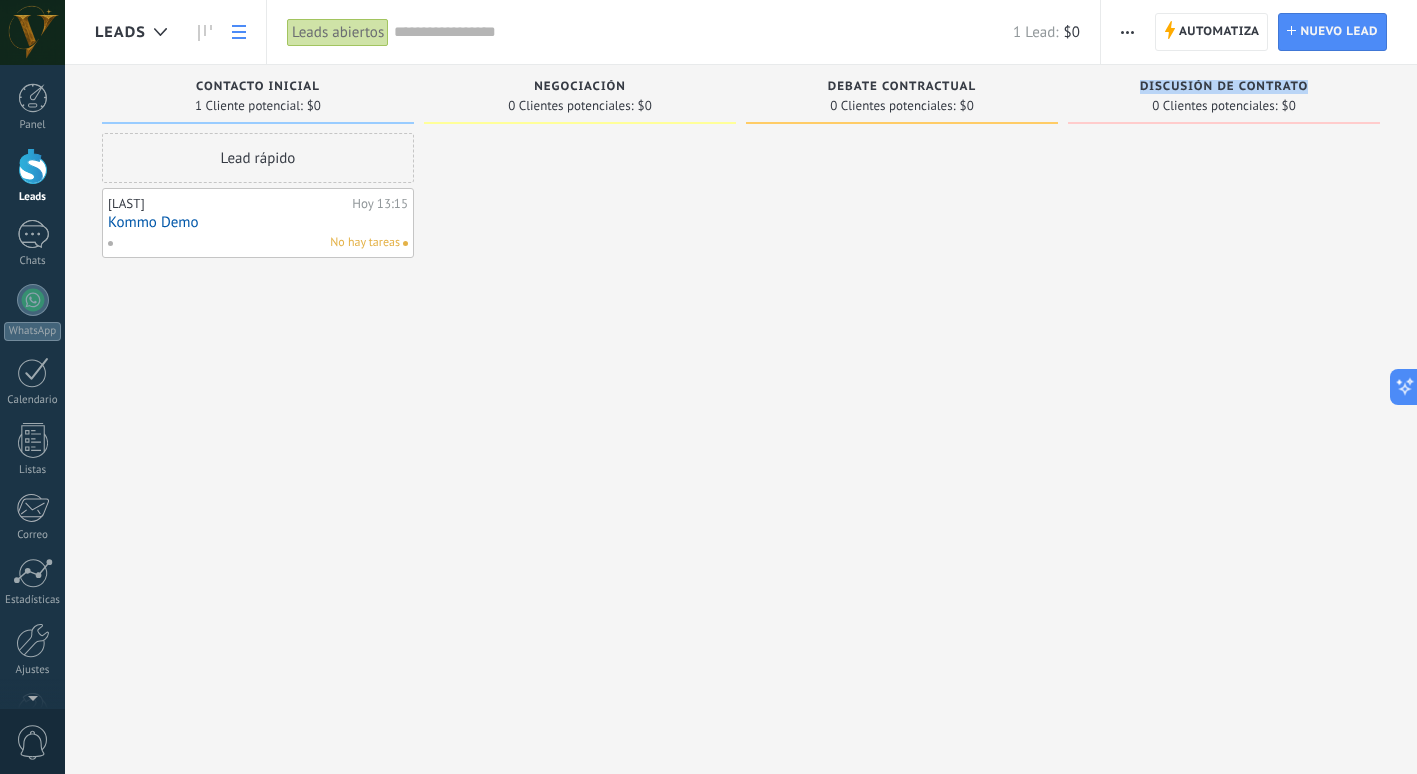 click at bounding box center [239, 32] 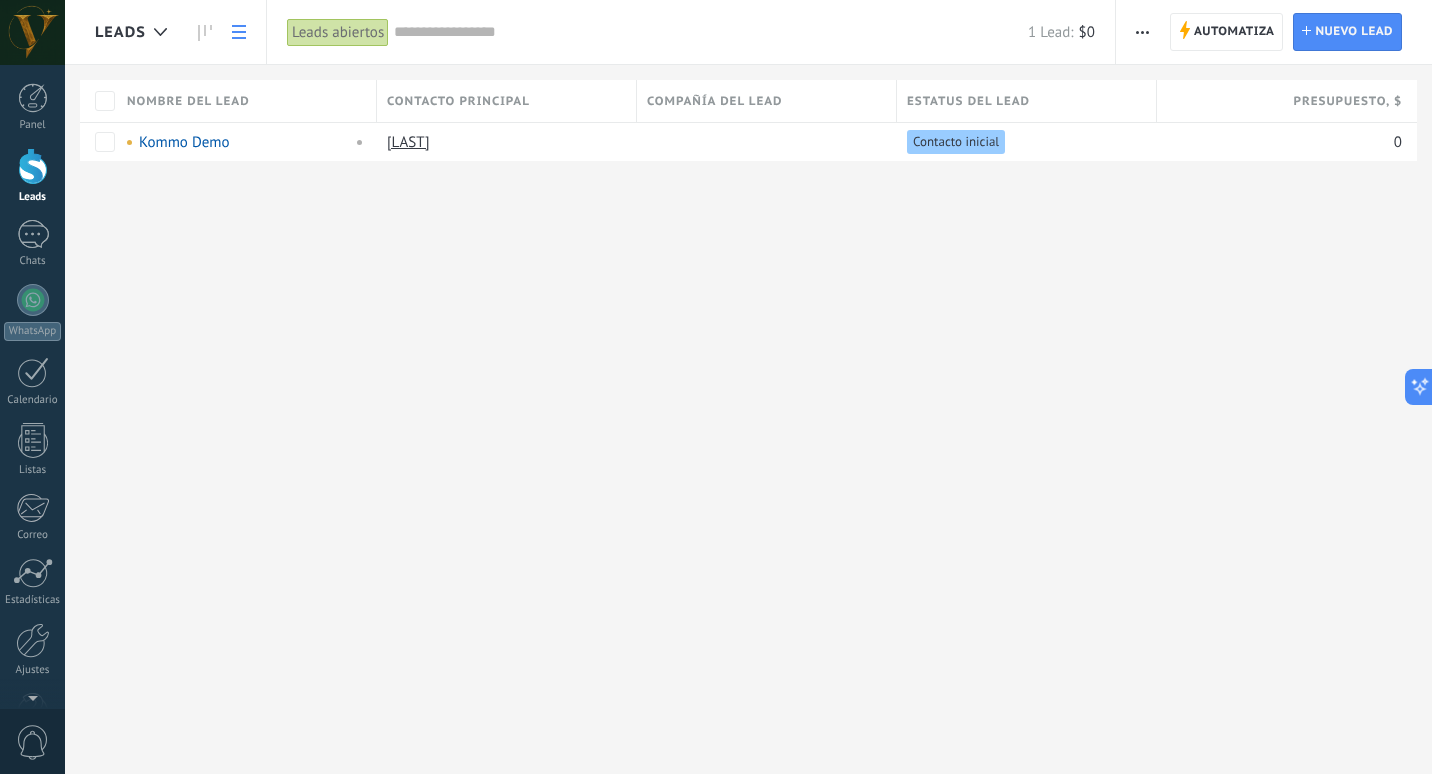 click at bounding box center (239, 32) 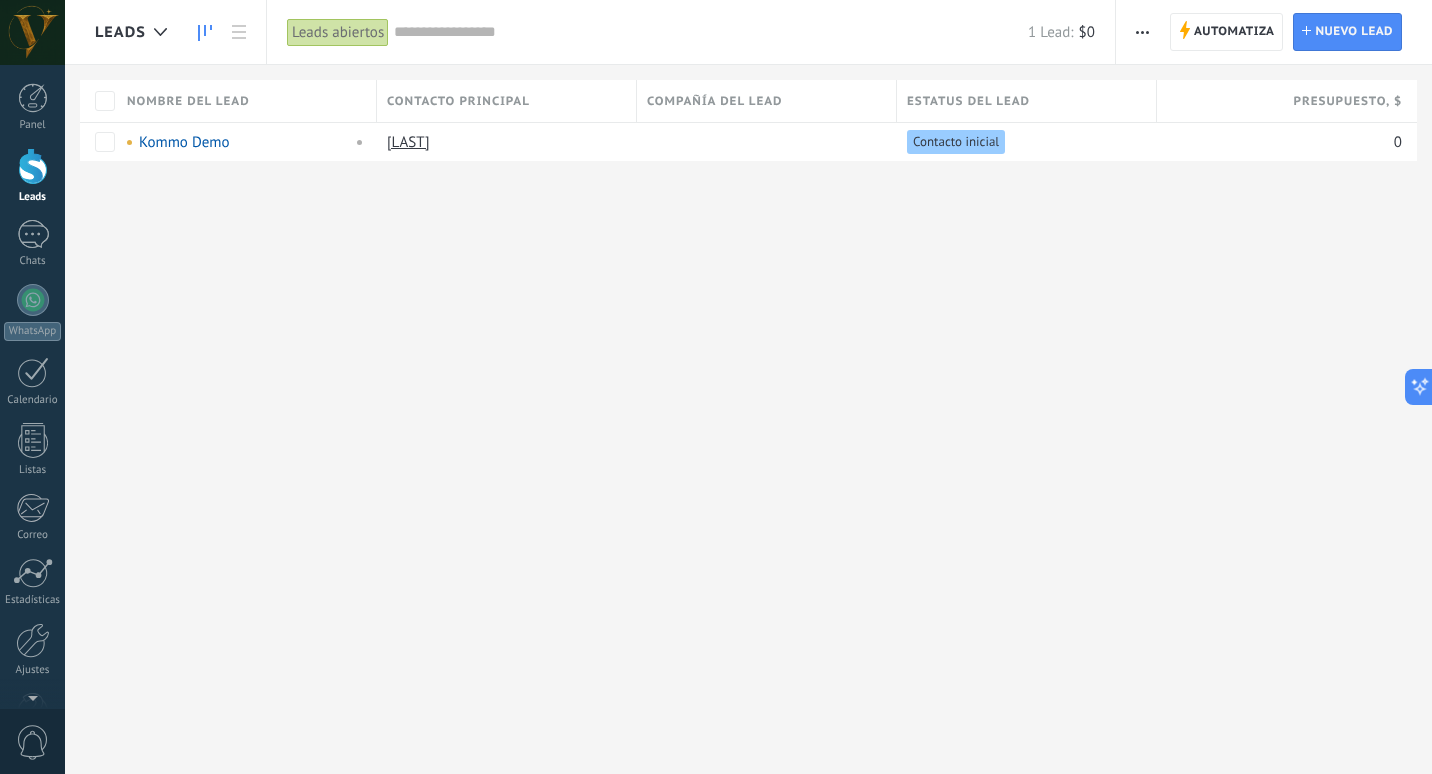 click at bounding box center (205, 32) 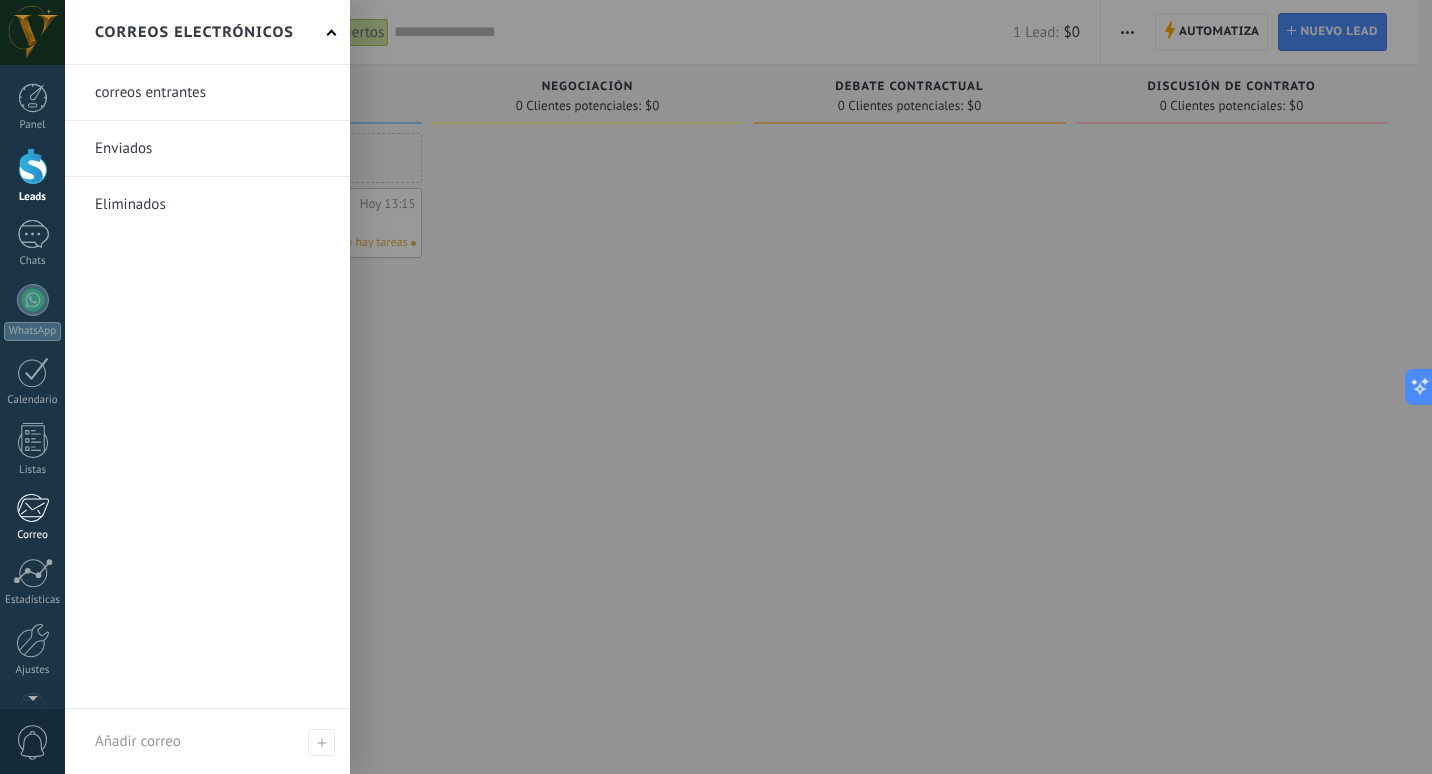 click at bounding box center [32, 508] 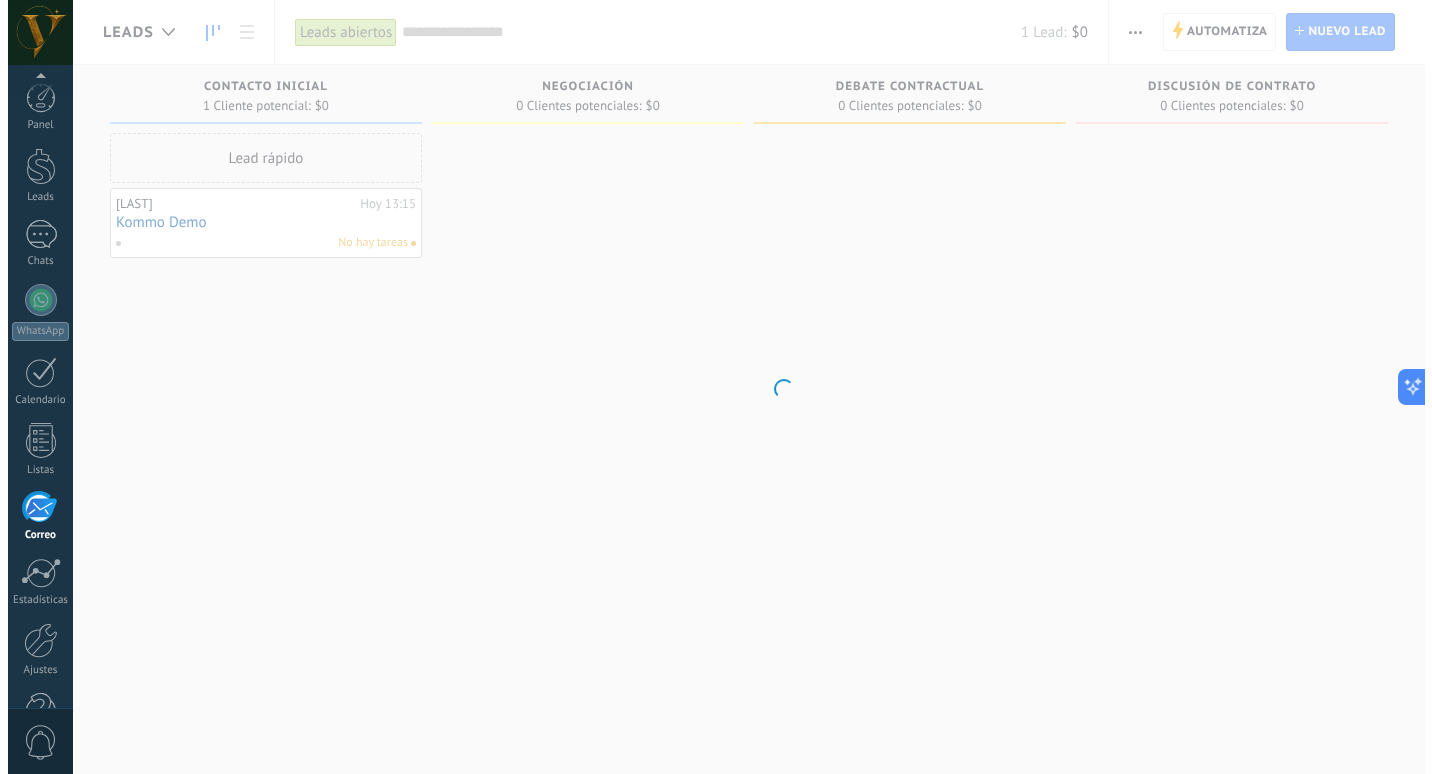 scroll, scrollTop: 58, scrollLeft: 0, axis: vertical 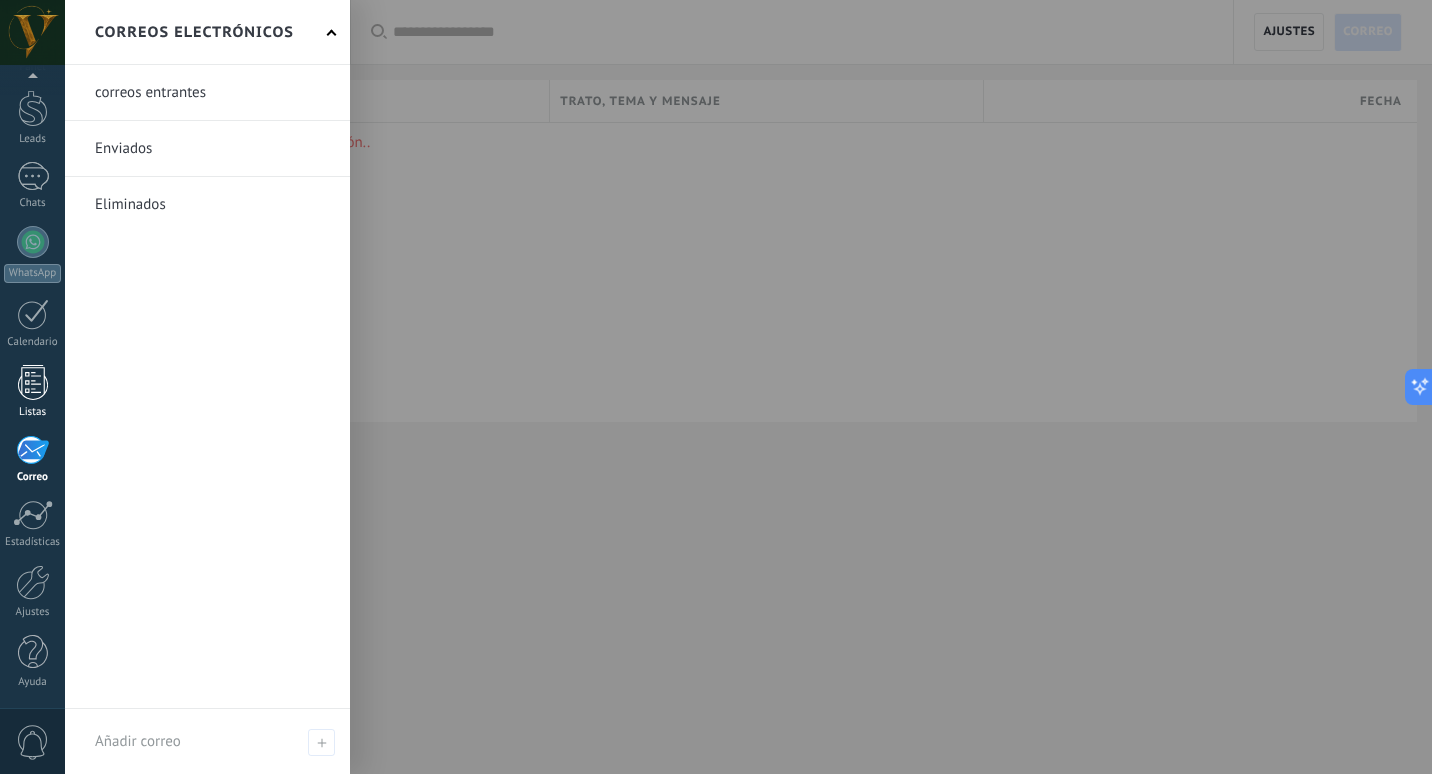 click at bounding box center (33, 382) 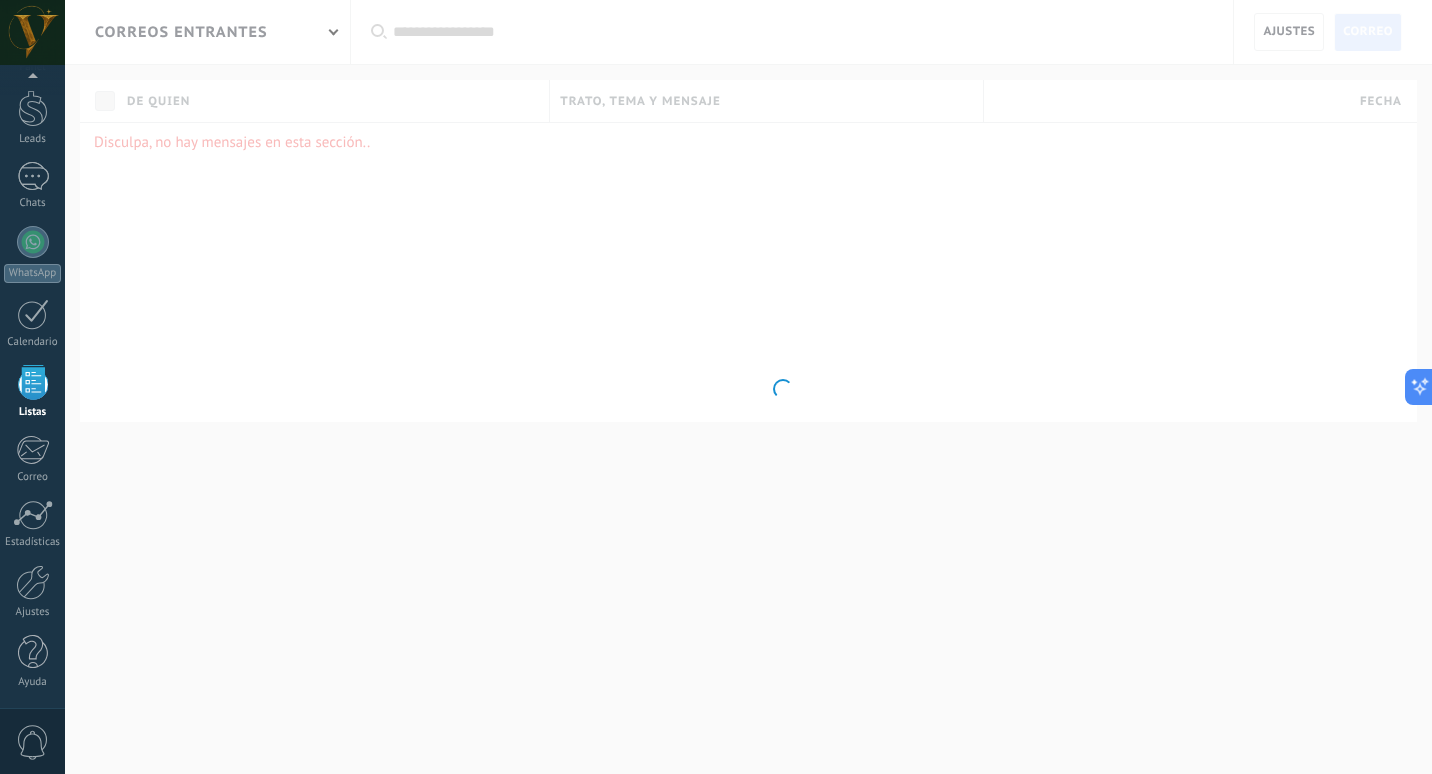 scroll, scrollTop: 52, scrollLeft: 0, axis: vertical 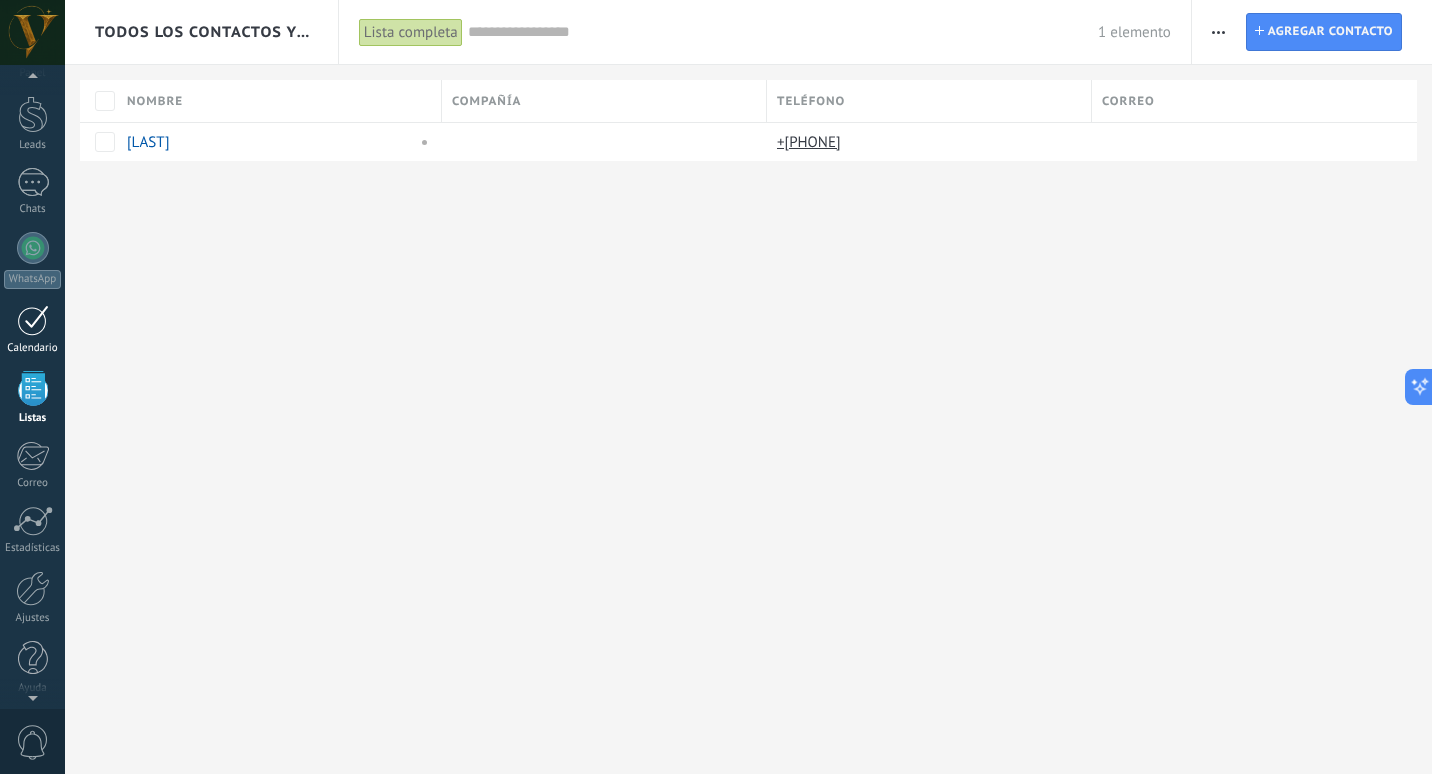 click at bounding box center (33, 320) 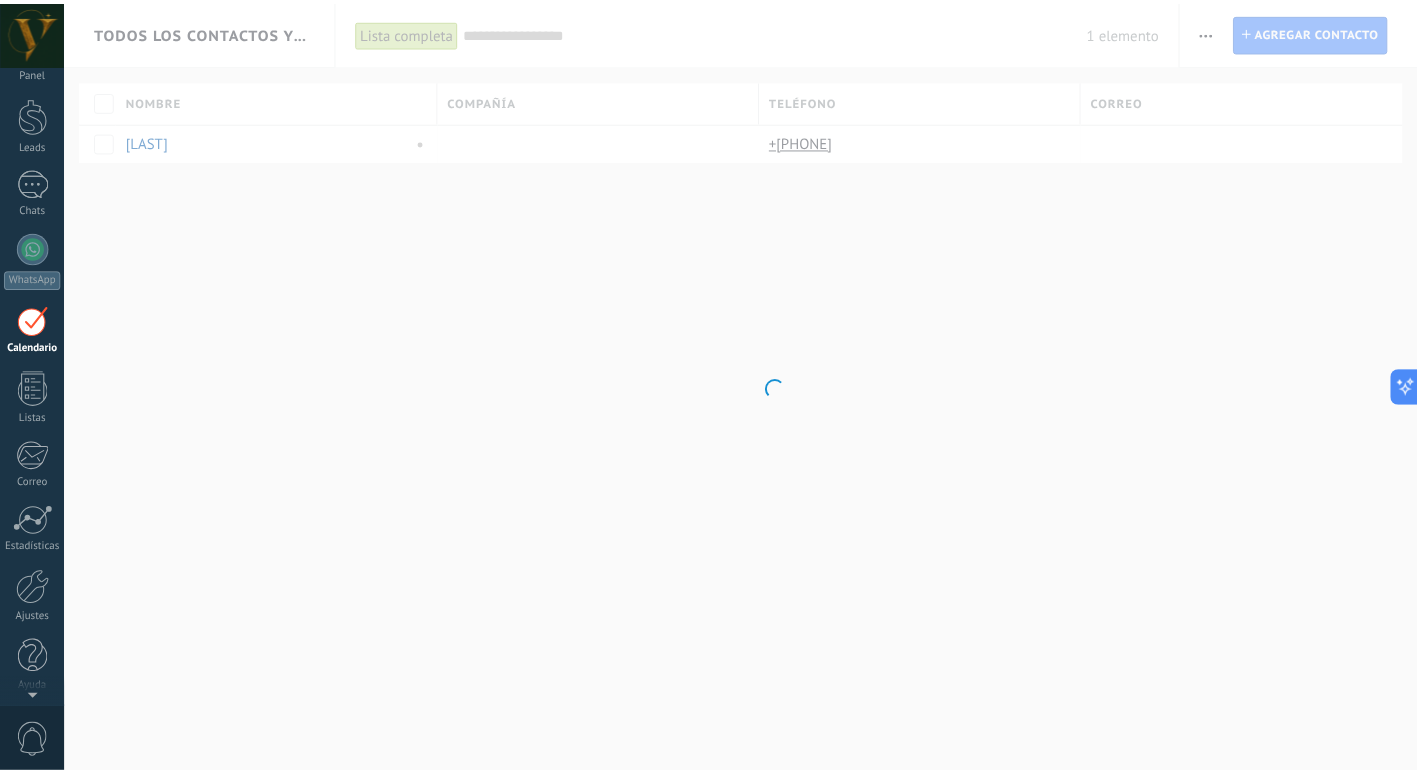 scroll, scrollTop: 0, scrollLeft: 0, axis: both 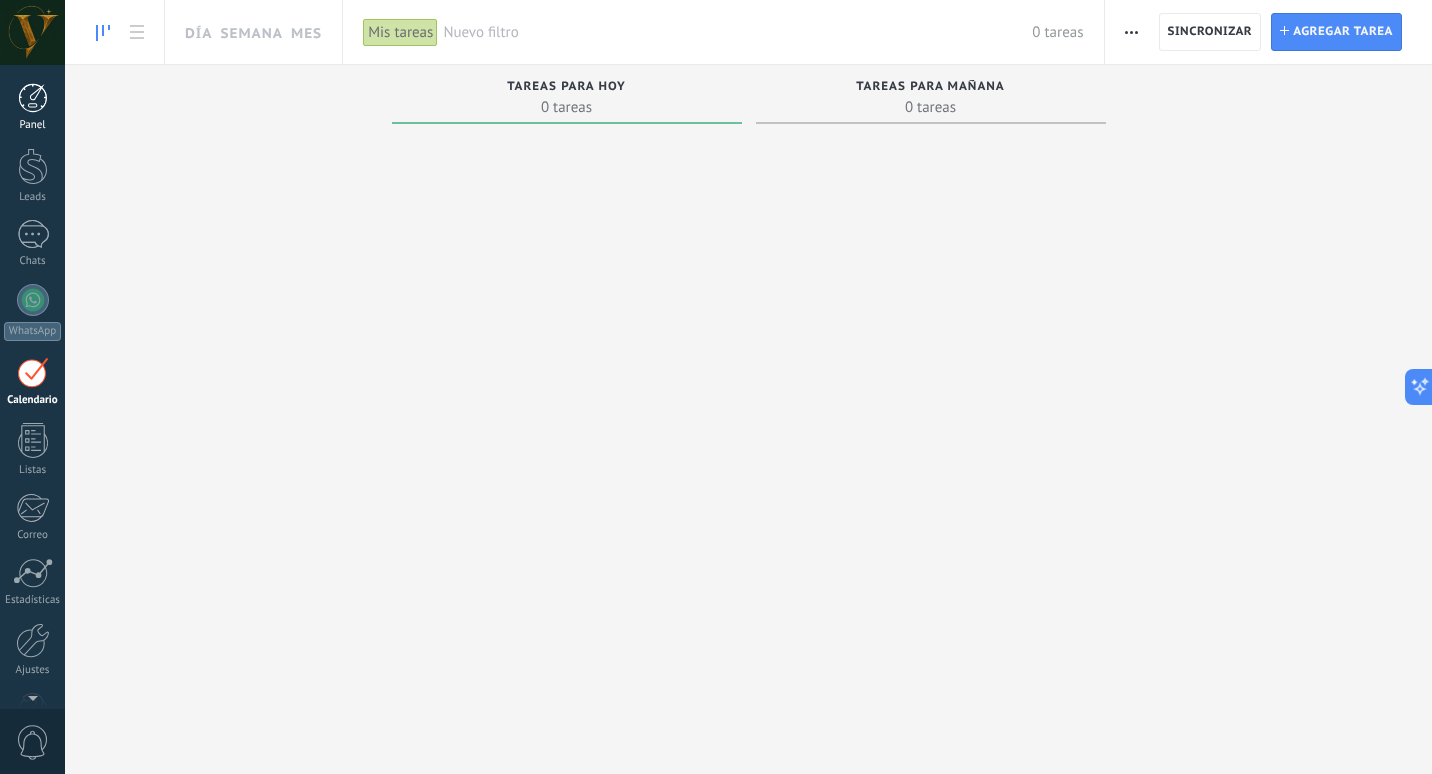 click on "Panel" at bounding box center [32, 107] 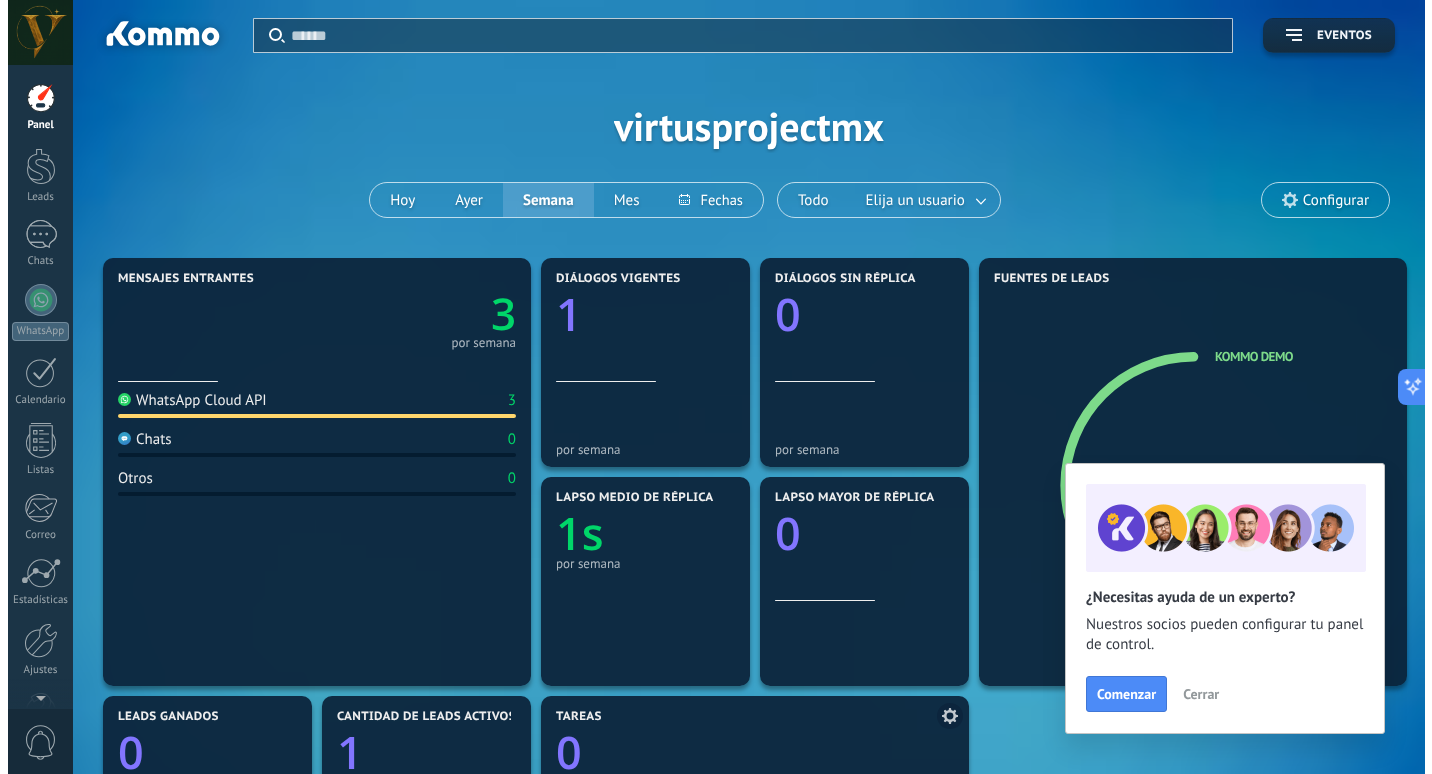 scroll, scrollTop: 0, scrollLeft: 0, axis: both 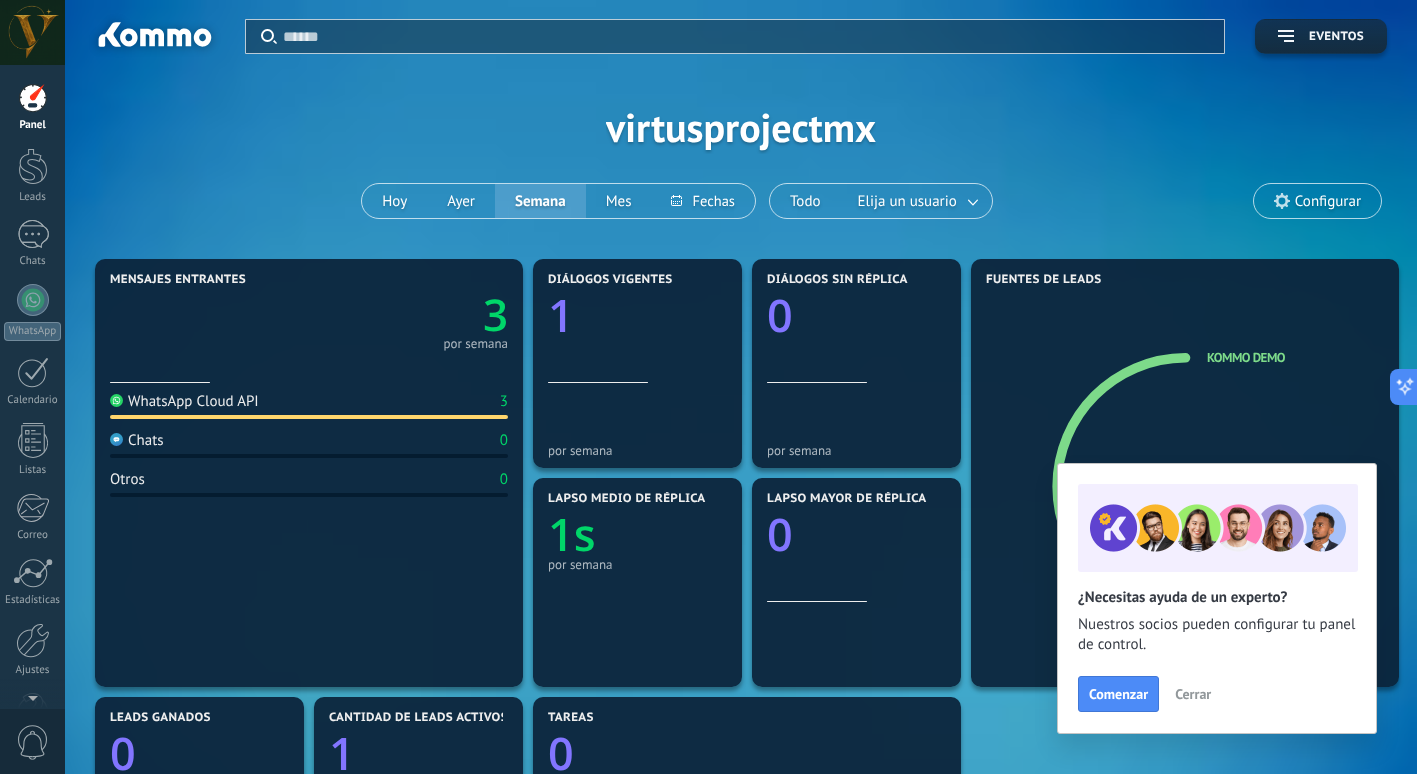 click on "Configurar" at bounding box center [1317, 201] 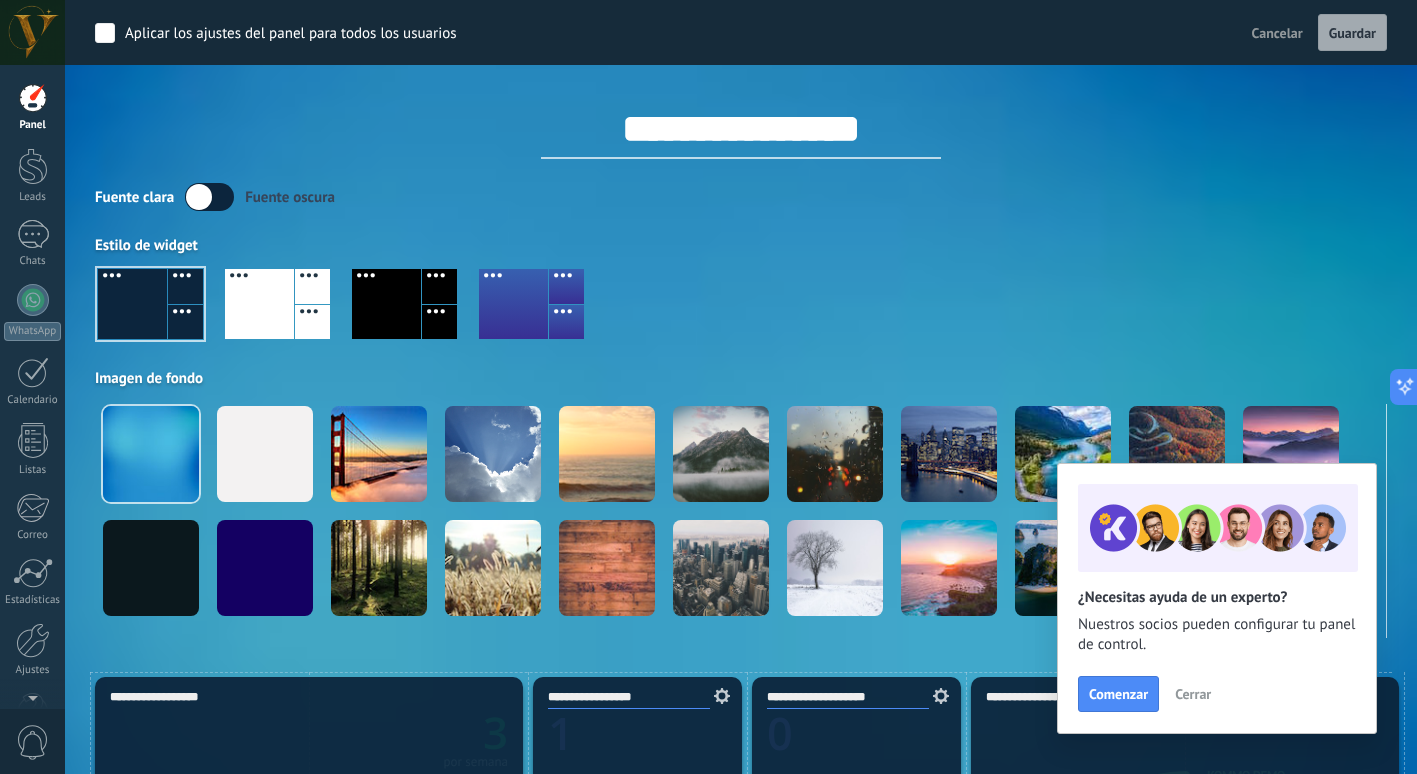 click at bounding box center (185, 286) 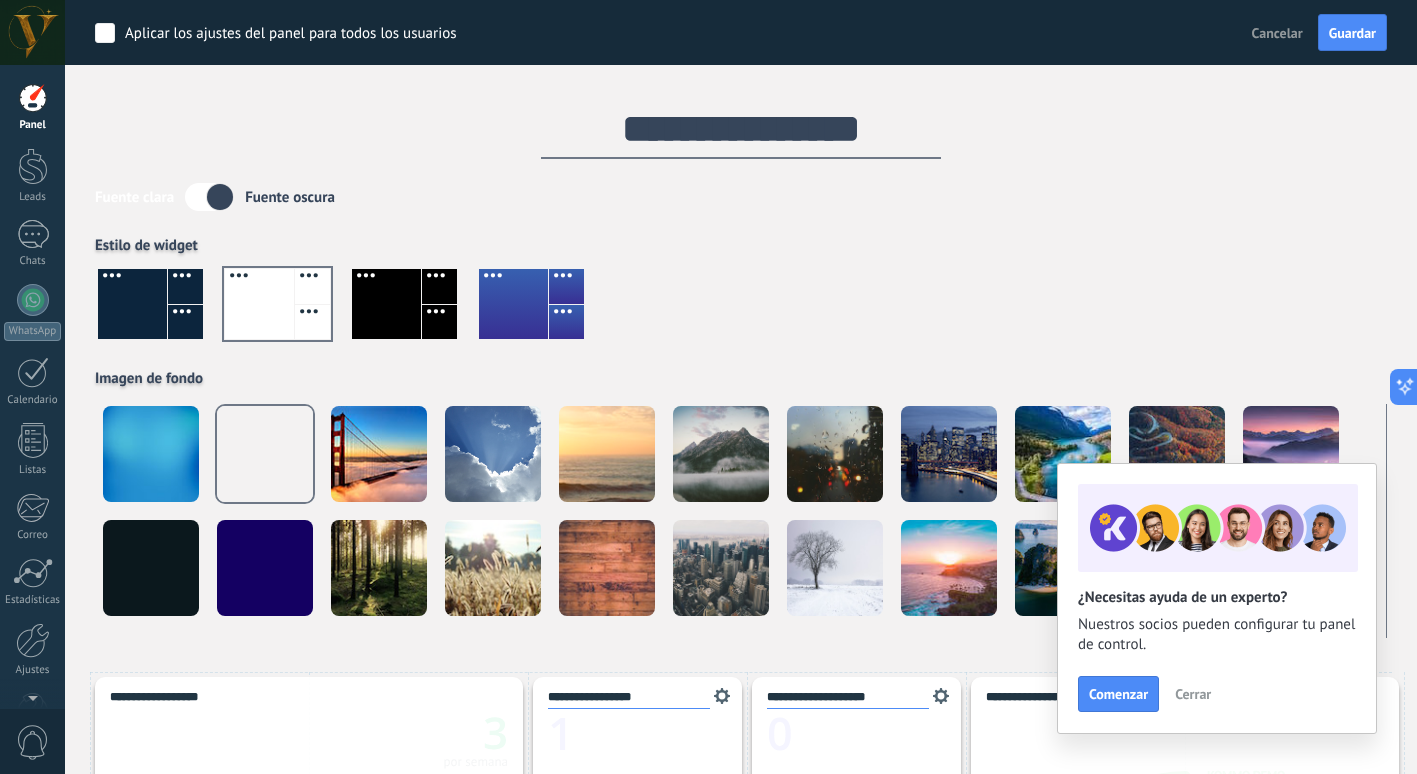 click at bounding box center (132, 304) 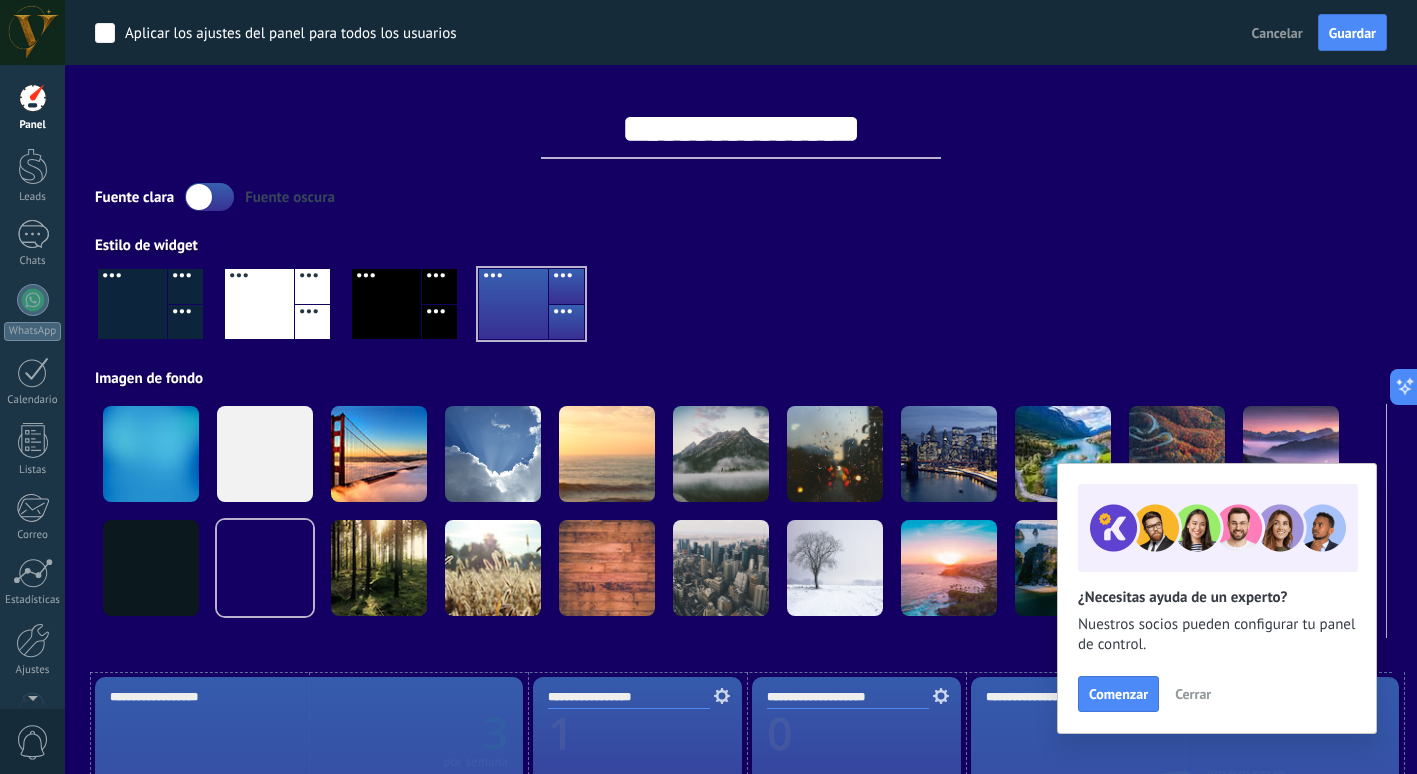 click at bounding box center (132, 304) 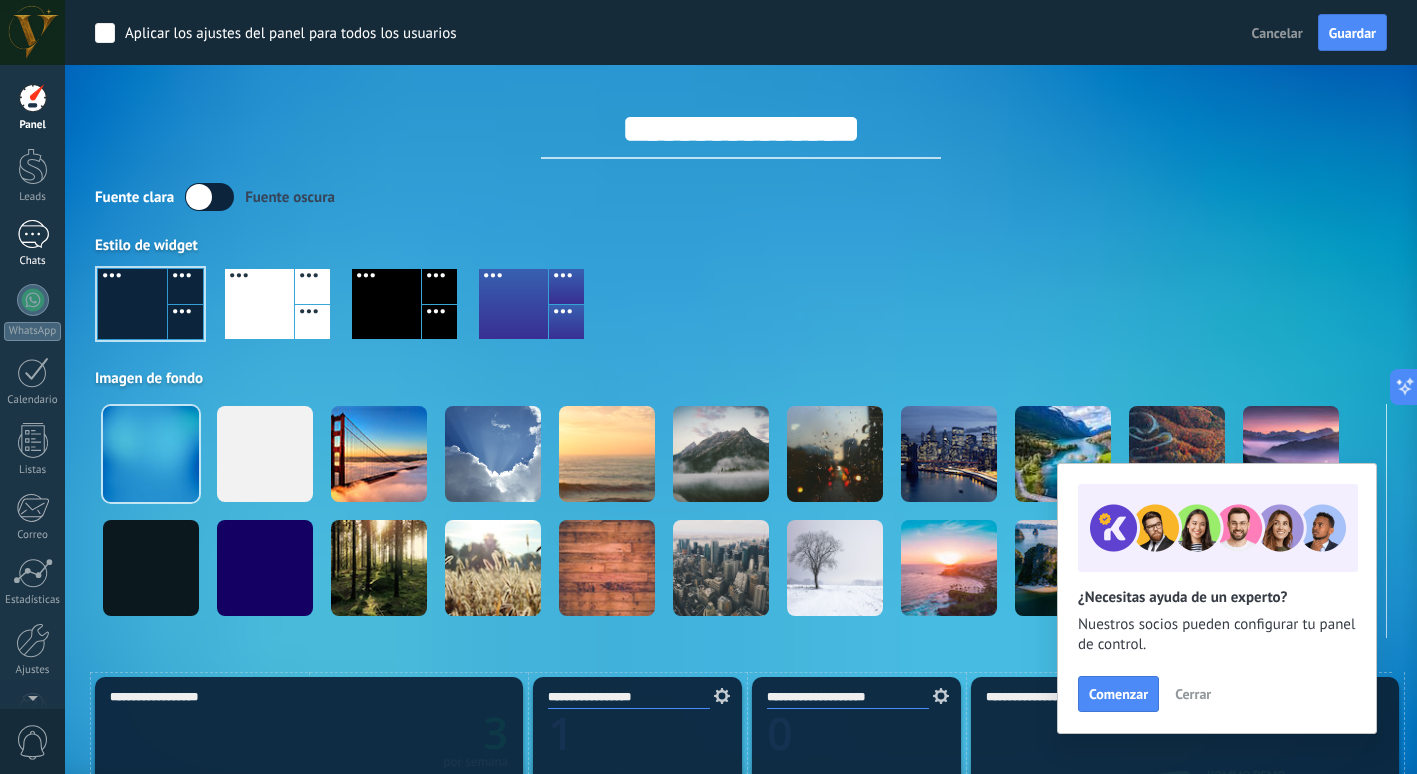 click on "1" at bounding box center [33, 234] 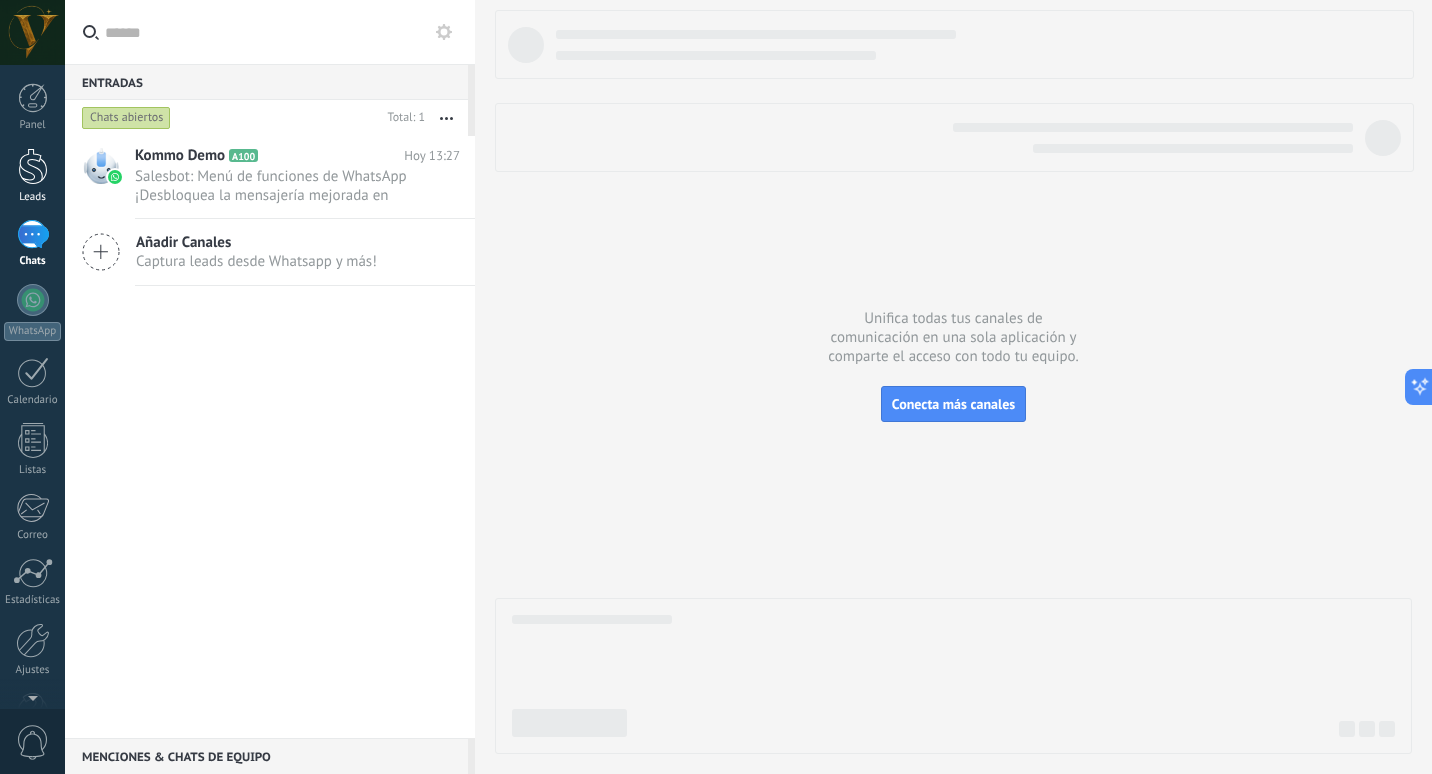 click at bounding box center (33, 166) 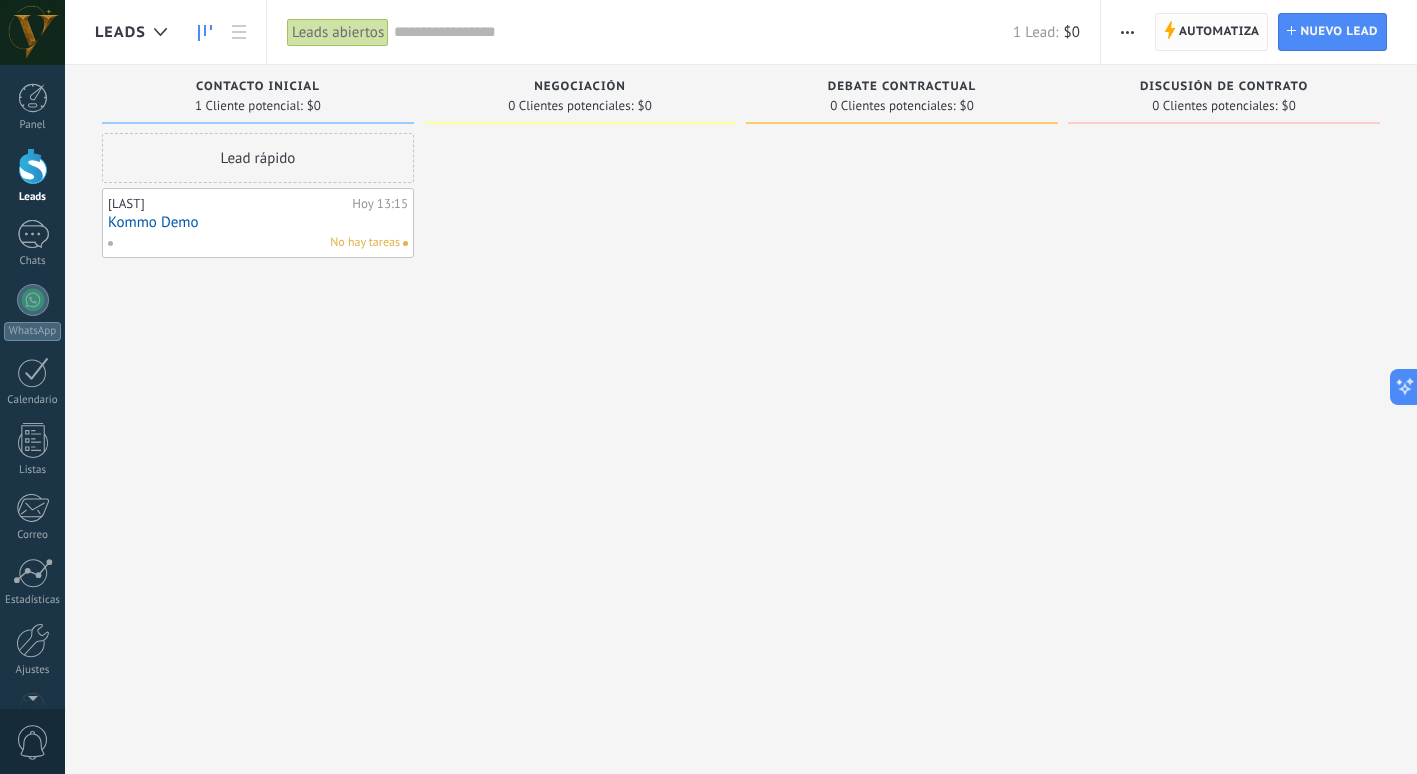 click on "Automatiza Automatiza" at bounding box center (1212, 32) 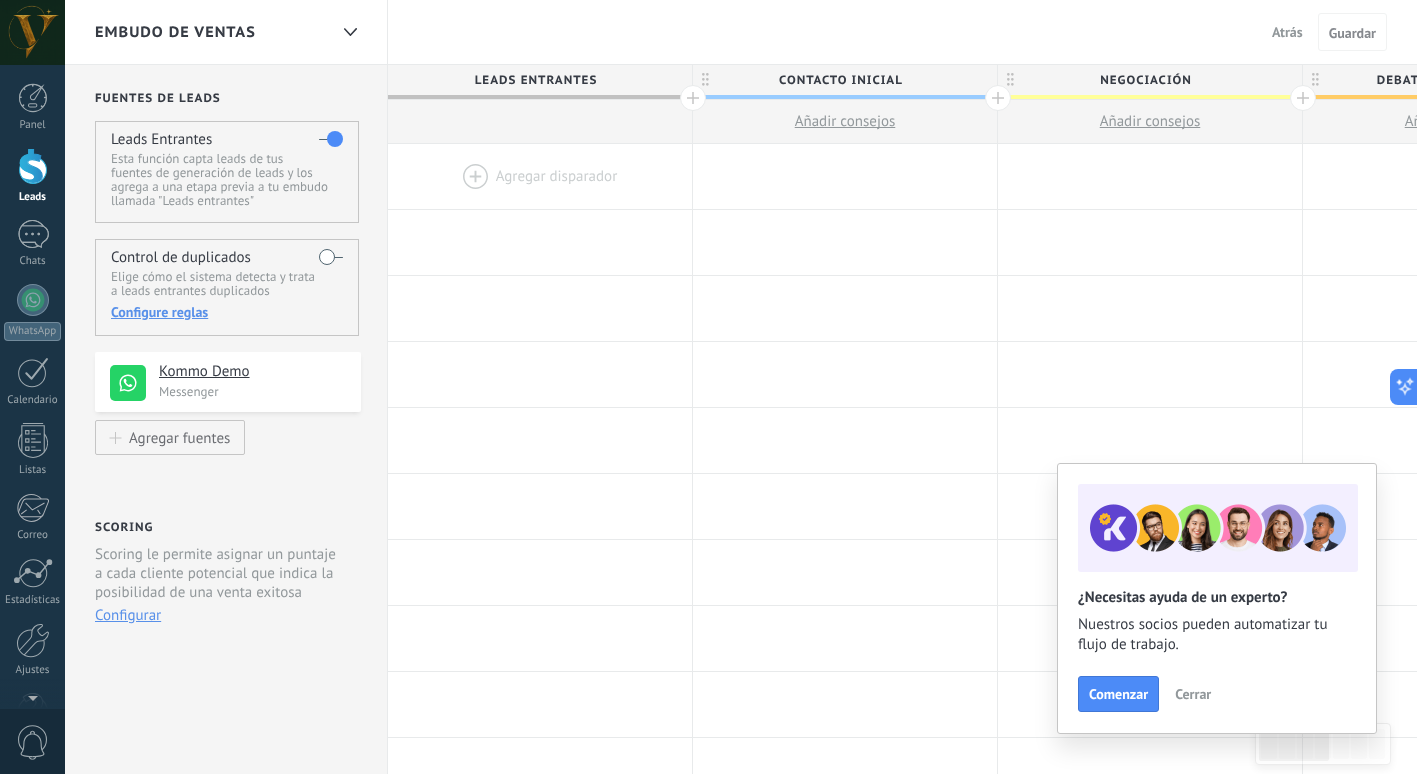 click on "Kommo Demo" at bounding box center [252, 372] 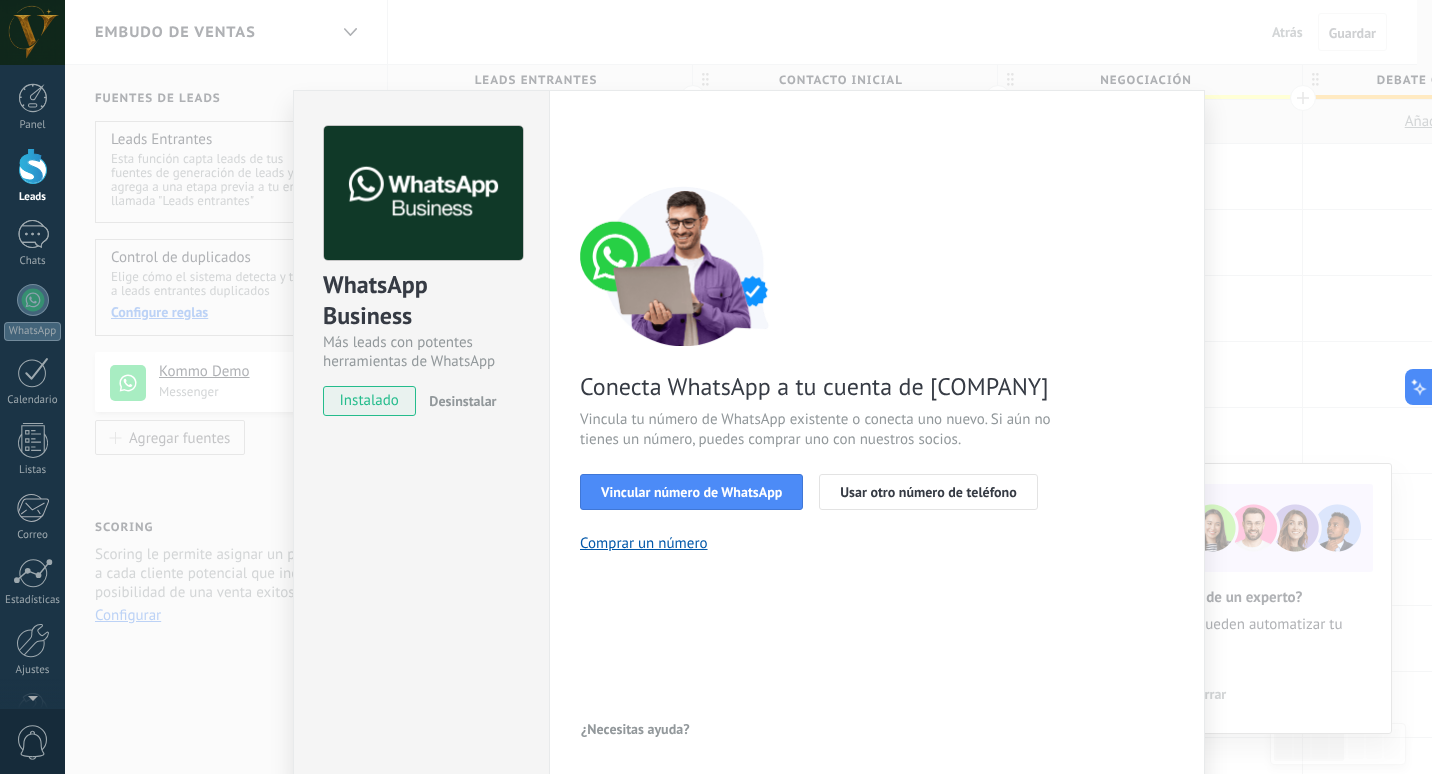 click on "WhatsApp Business Más leads con potentes herramientas de WhatsApp instalado Desinstalar Configuraciones Autorizaciones Esta pestaña registra a los usuarios que han concedido acceso a las integración a esta cuenta. Si deseas remover la posibilidad que un usuario pueda enviar solicitudes a la cuenta en nombre de esta integración, puedes revocar el acceso. Si el acceso a todos los usuarios es revocado, la integración dejará de funcionar. Esta aplicacion está instalada, pero nadie le ha dado acceso aun. WhatsApp Cloud API más _:  Guardar < Volver 1 Seleccionar aplicación 2 Conectar Facebook  3 Finalizar configuración Conecta WhatsApp a tu cuenta de Kommo Vincula tu número de WhatsApp existente o conecta uno nuevo. Si aún no tienes un número, puedes comprar uno con nuestros socios. Vincular número de WhatsApp Usar otro número de teléfono Comprar un número ¿Necesitas ayuda?" at bounding box center (748, 387) 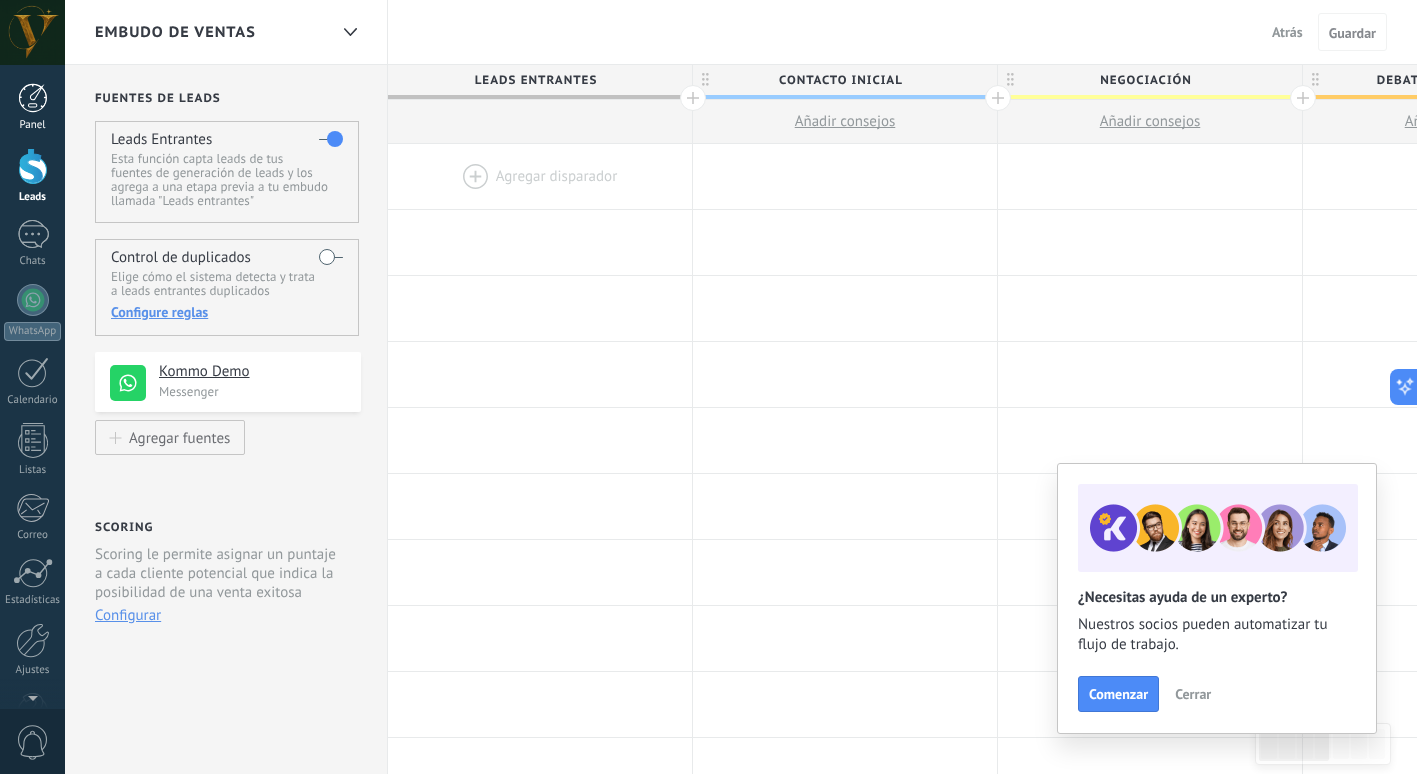 click on "Panel" at bounding box center (32, 107) 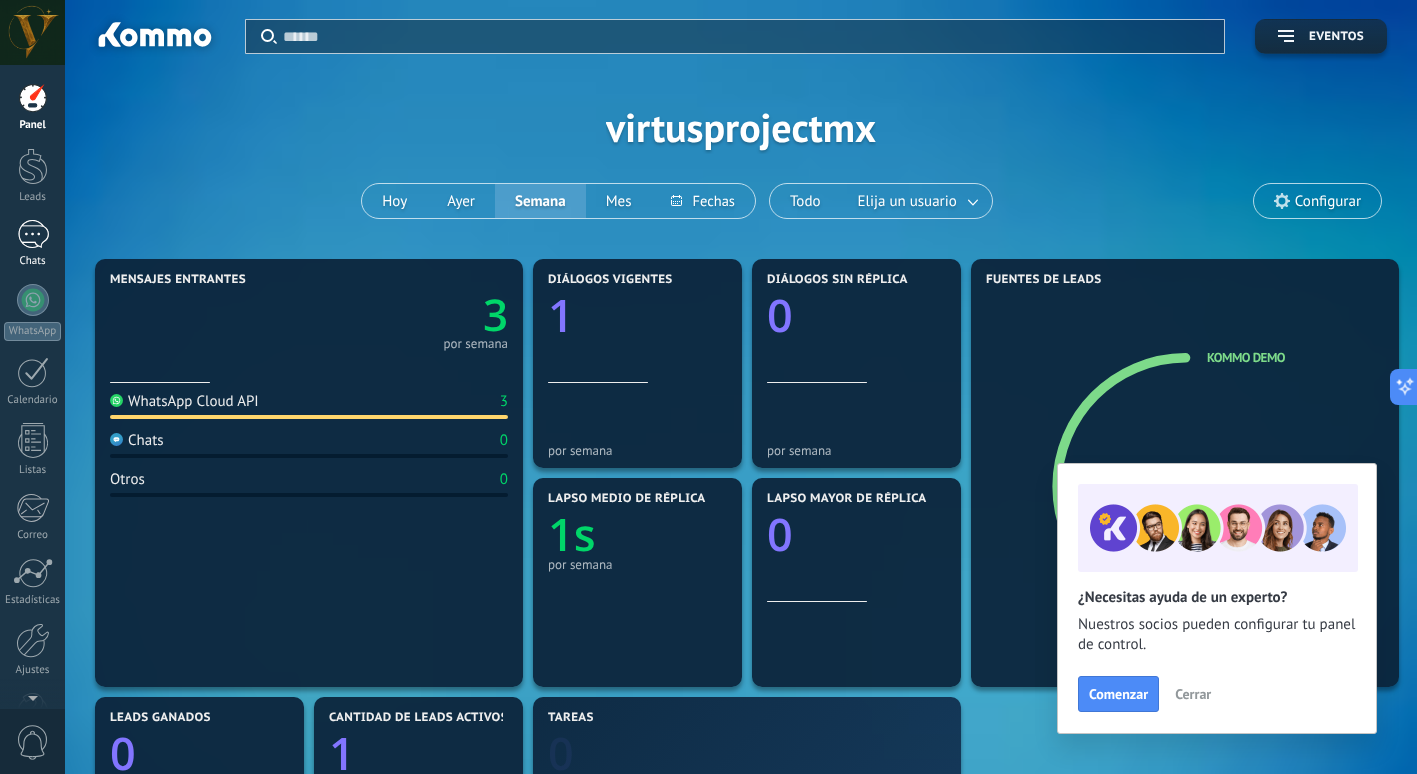 click on "1" at bounding box center (33, 234) 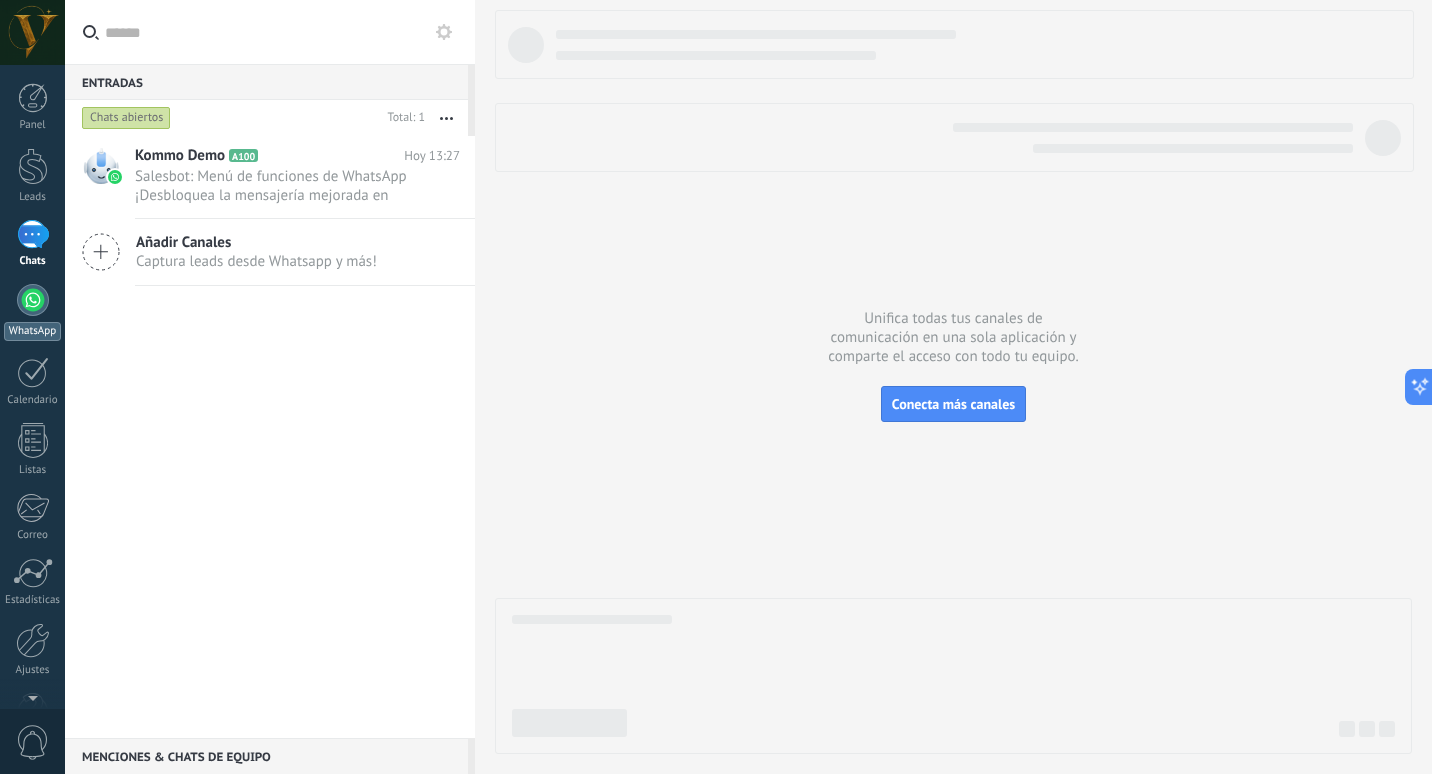 click on "WhatsApp" at bounding box center (32, 312) 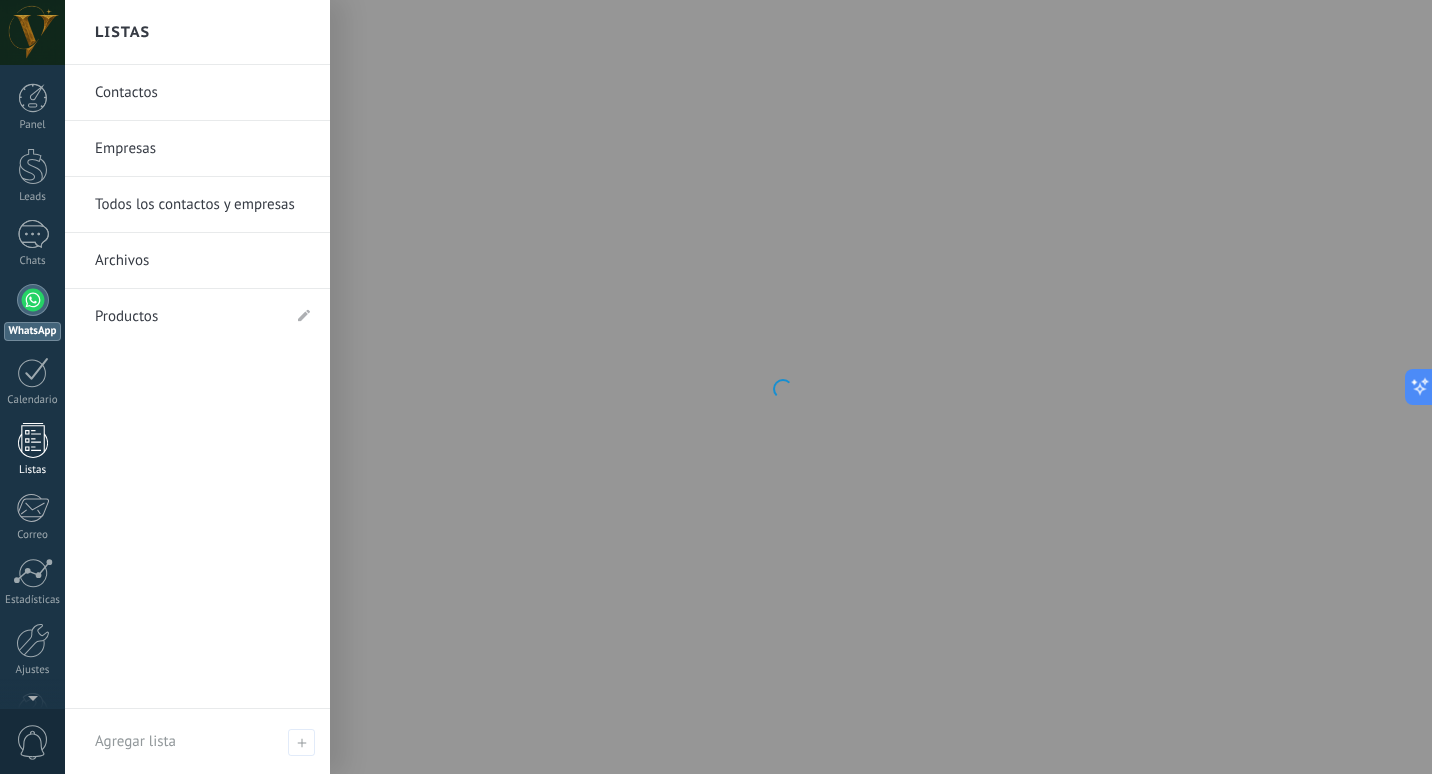 click at bounding box center (33, 440) 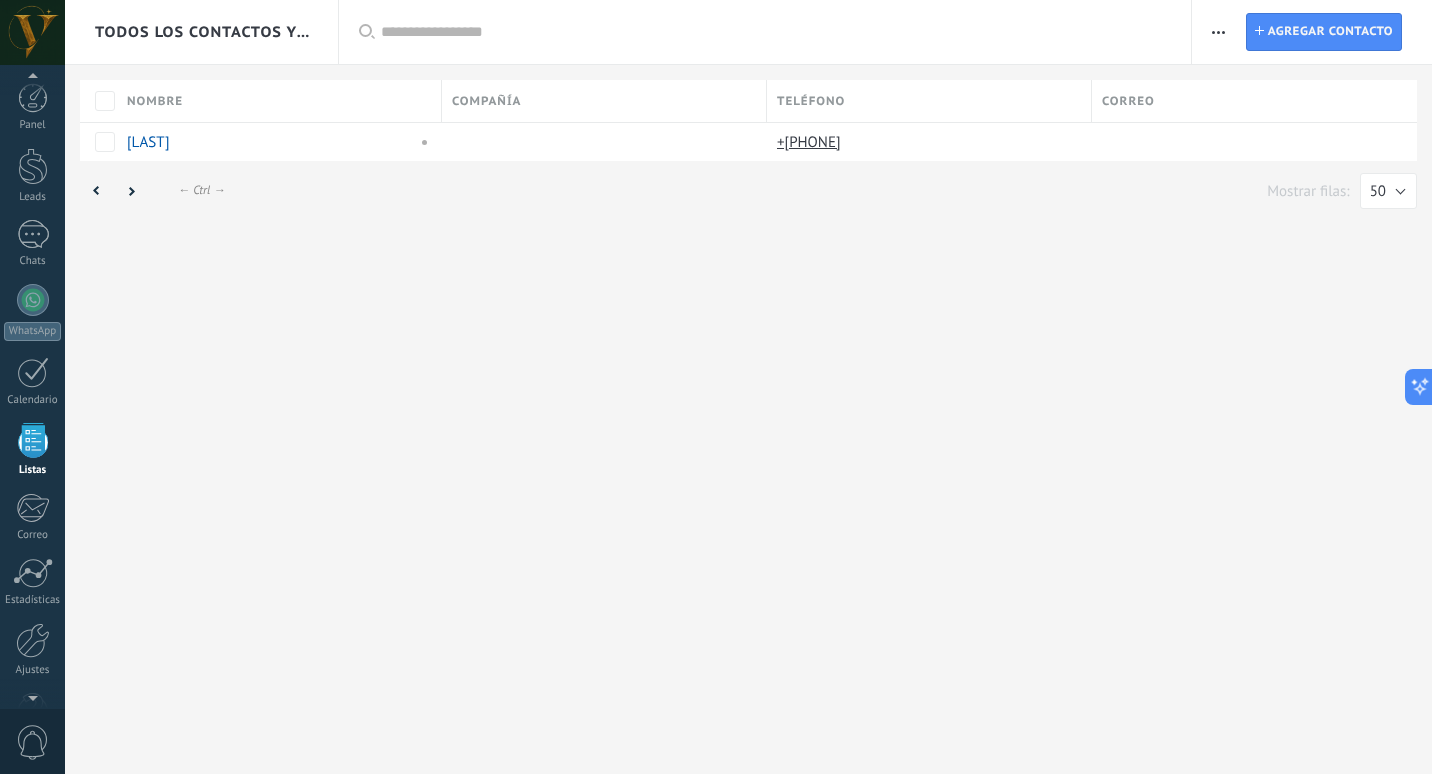 scroll, scrollTop: 52, scrollLeft: 0, axis: vertical 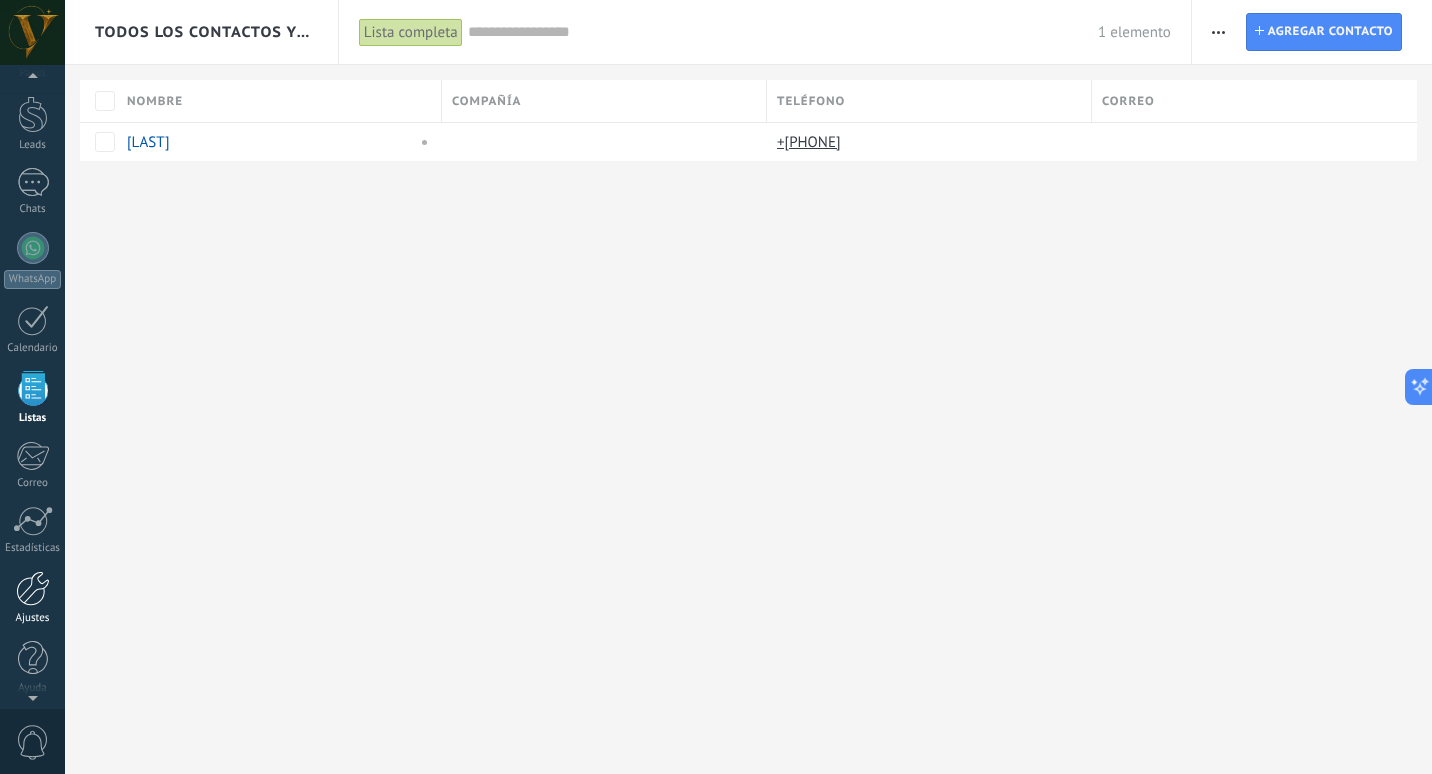 click on "Ajustes" at bounding box center [32, 598] 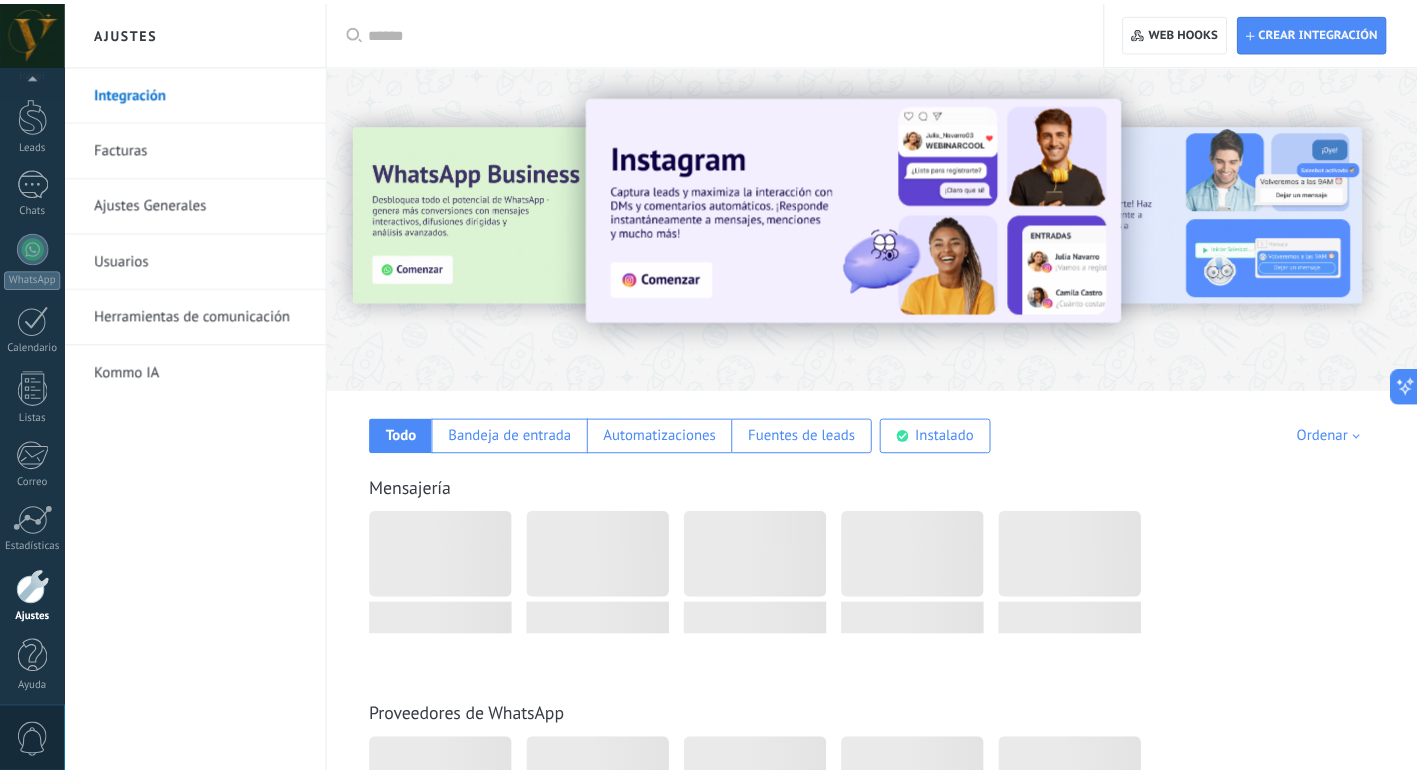 scroll, scrollTop: 58, scrollLeft: 0, axis: vertical 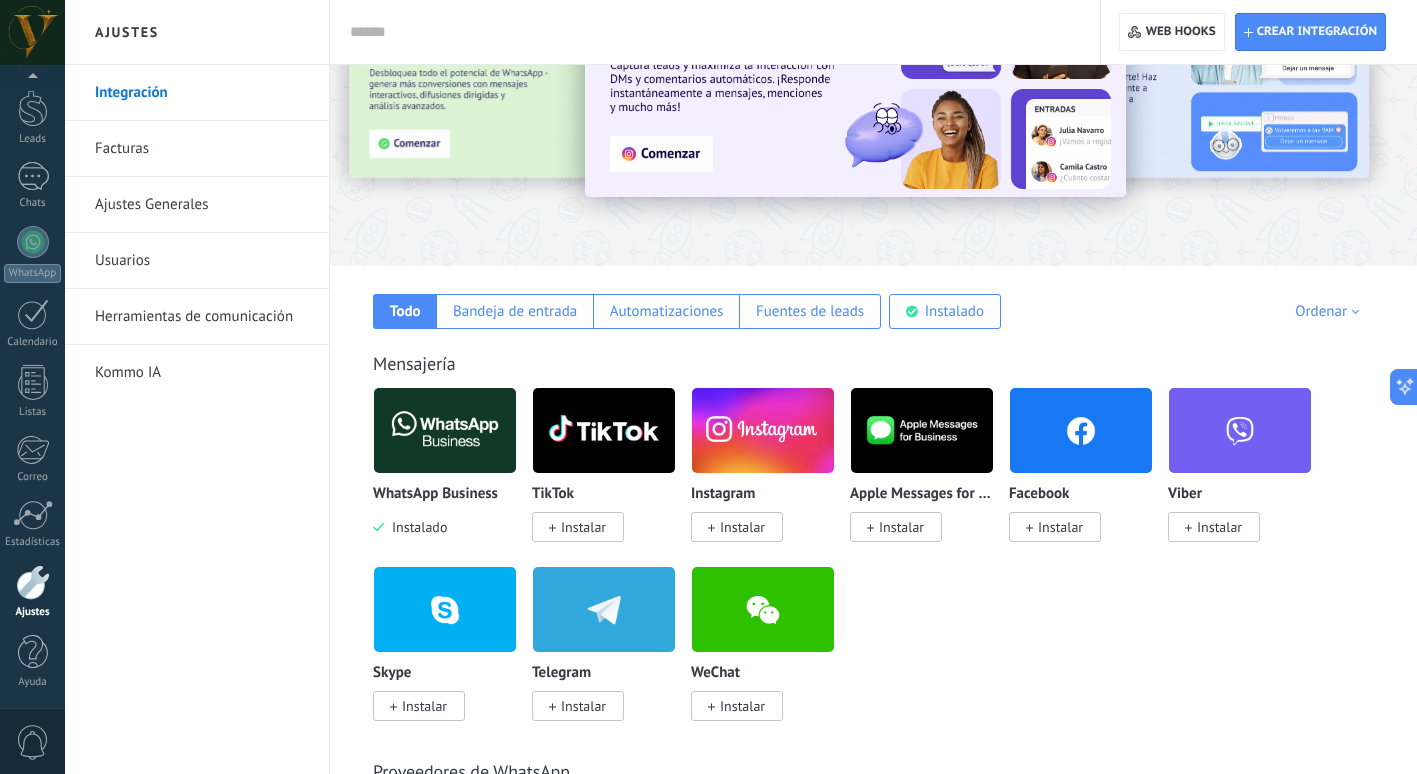 click on "Mensajería WhatsApp Business Instalado TikTok Instalar Instagram Instalar Apple Messages for Business Instalar Facebook Instalar Viber Instalar Skype Instalar Telegram Instalar WeChat Instalar" at bounding box center (873, 516) 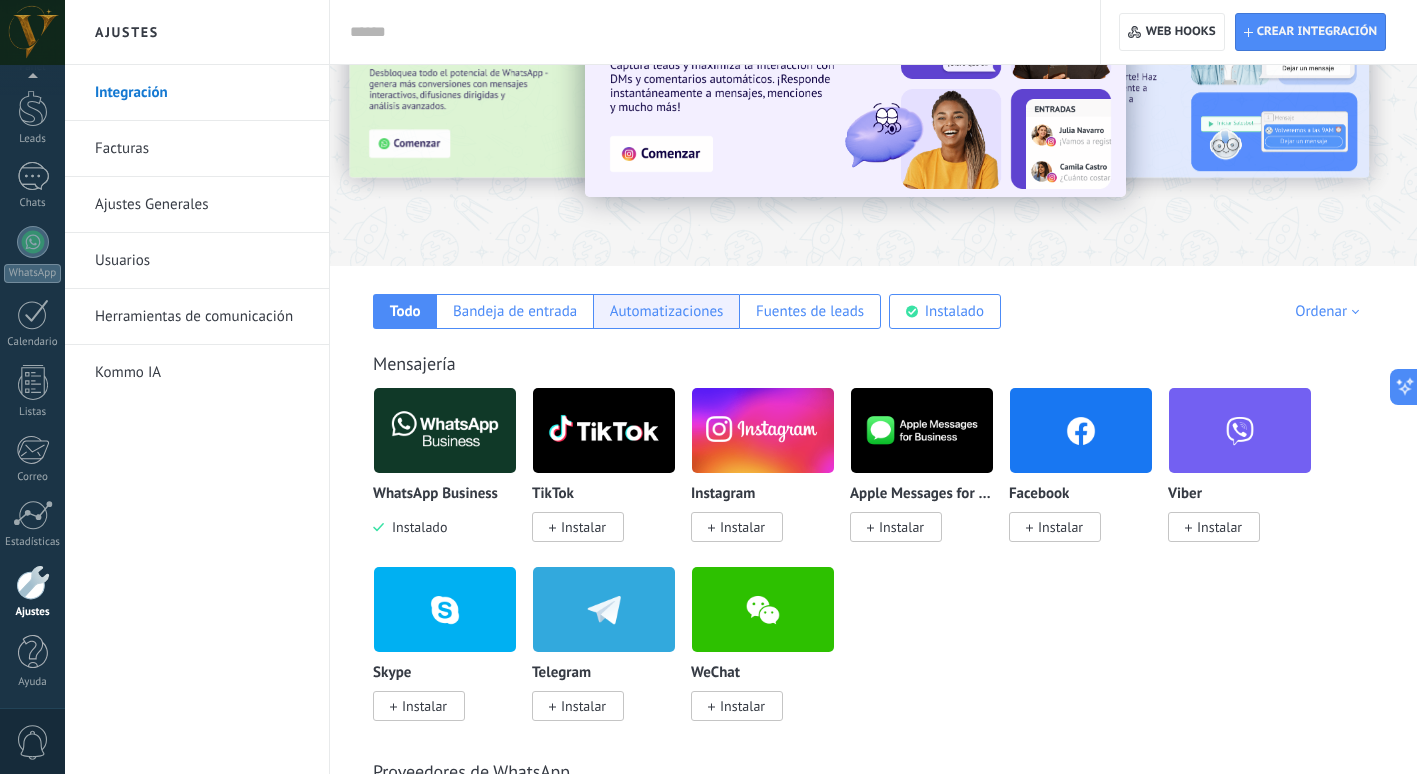 click on "Automatizaciones" at bounding box center (666, 311) 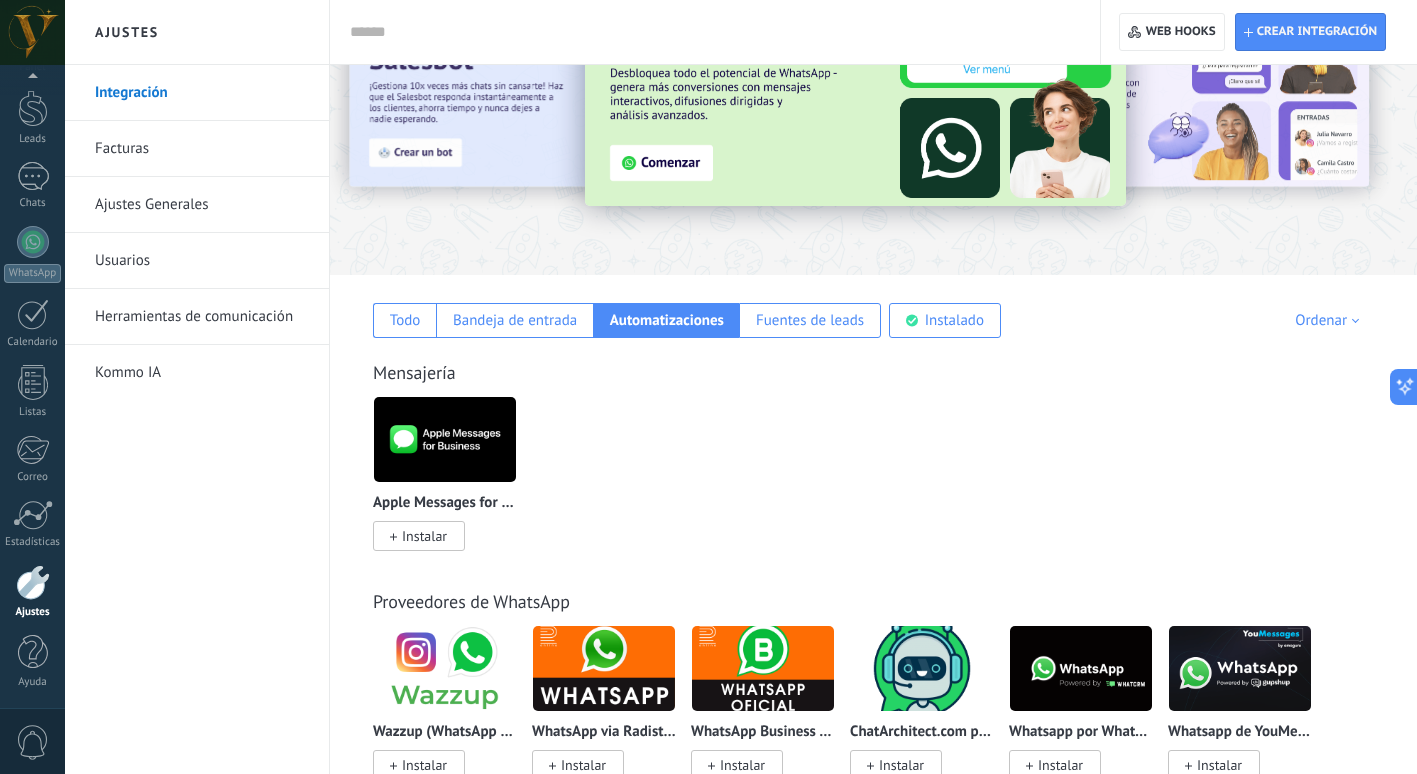 scroll, scrollTop: 115, scrollLeft: 0, axis: vertical 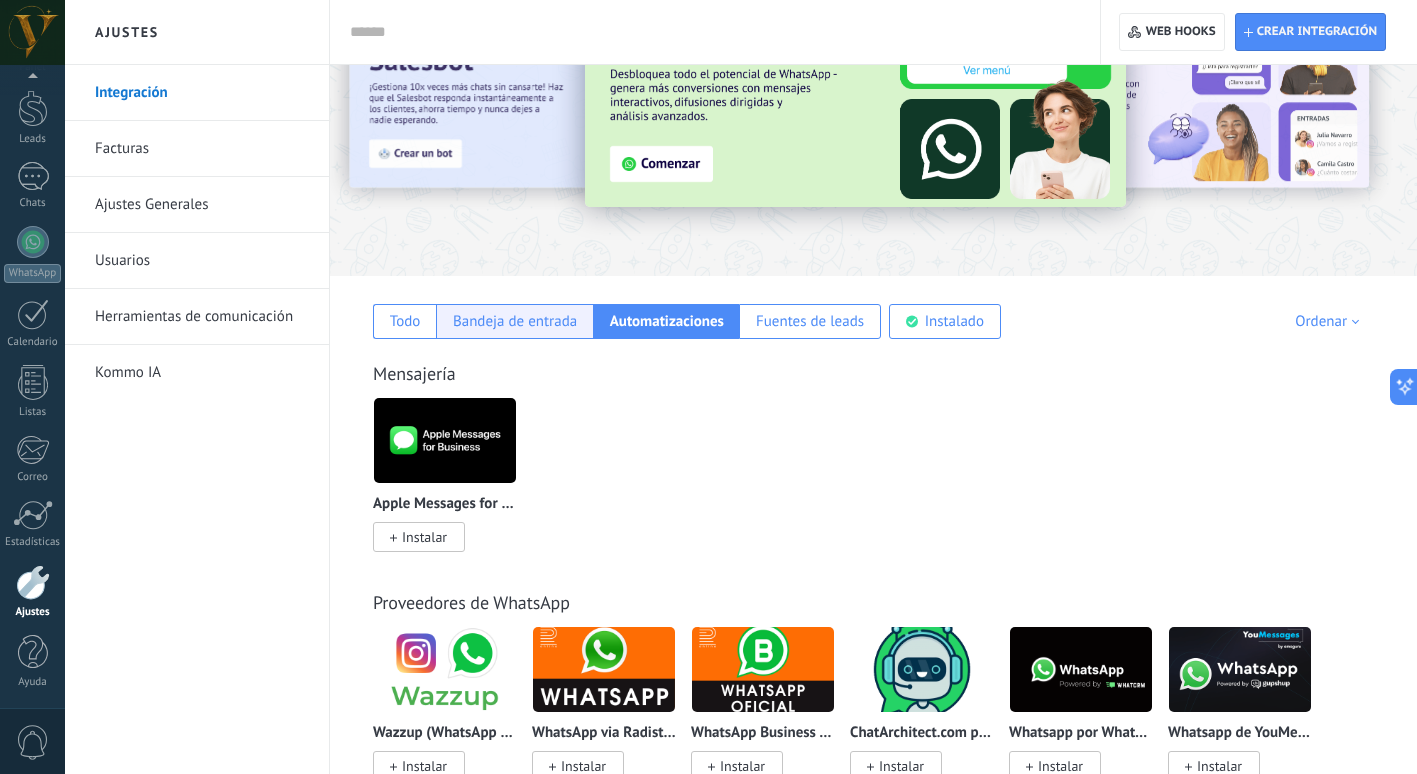 click on "Bandeja de entrada" at bounding box center (405, 321) 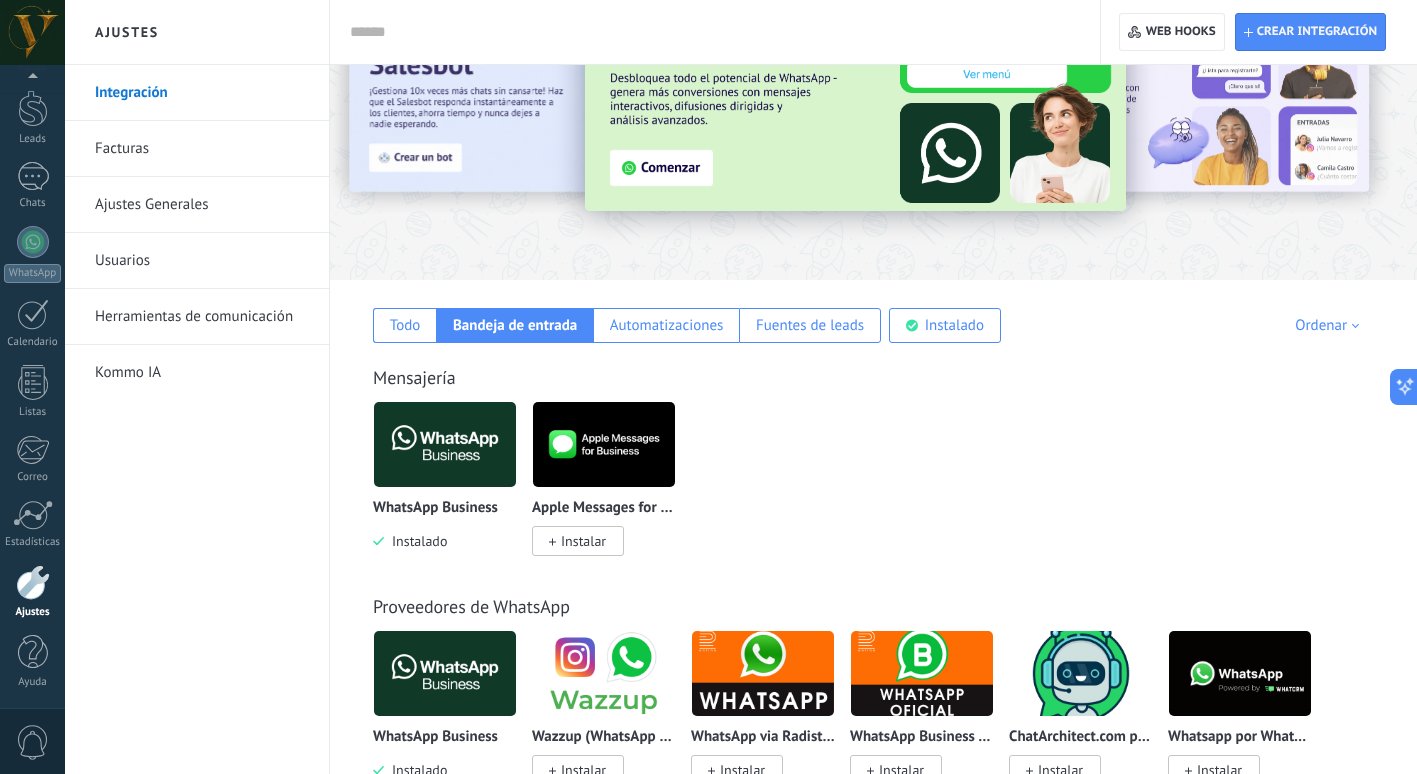 scroll, scrollTop: 110, scrollLeft: 0, axis: vertical 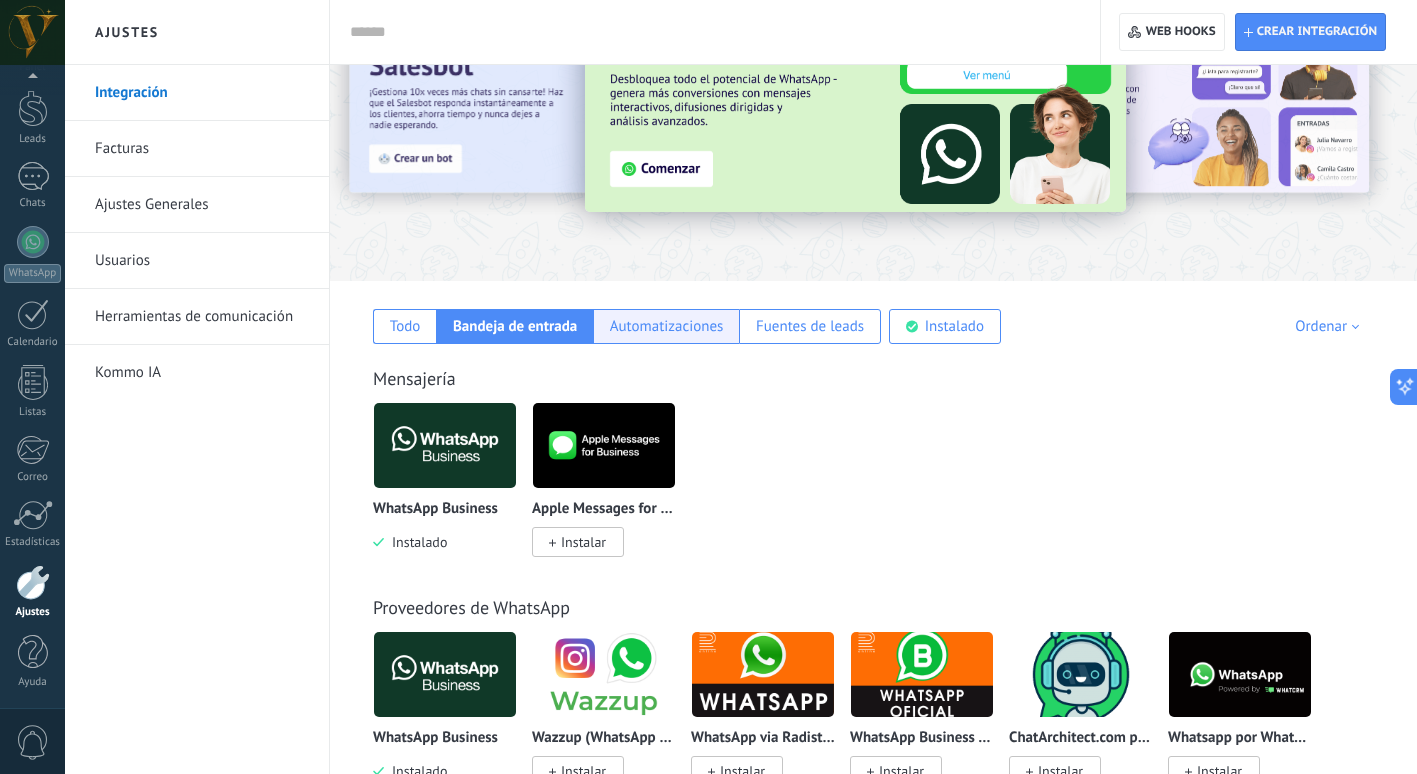 click on "Automatizaciones" at bounding box center (405, 326) 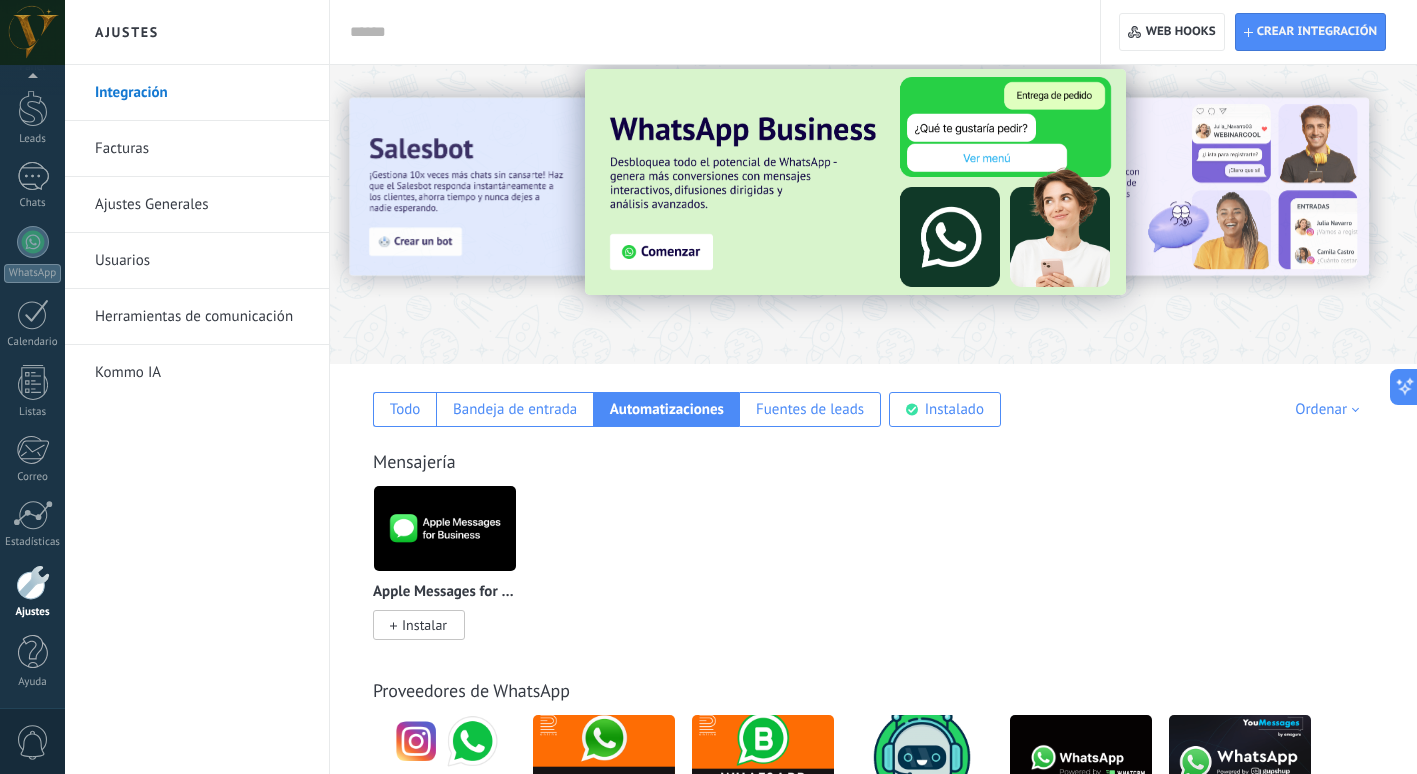 scroll, scrollTop: 26, scrollLeft: 0, axis: vertical 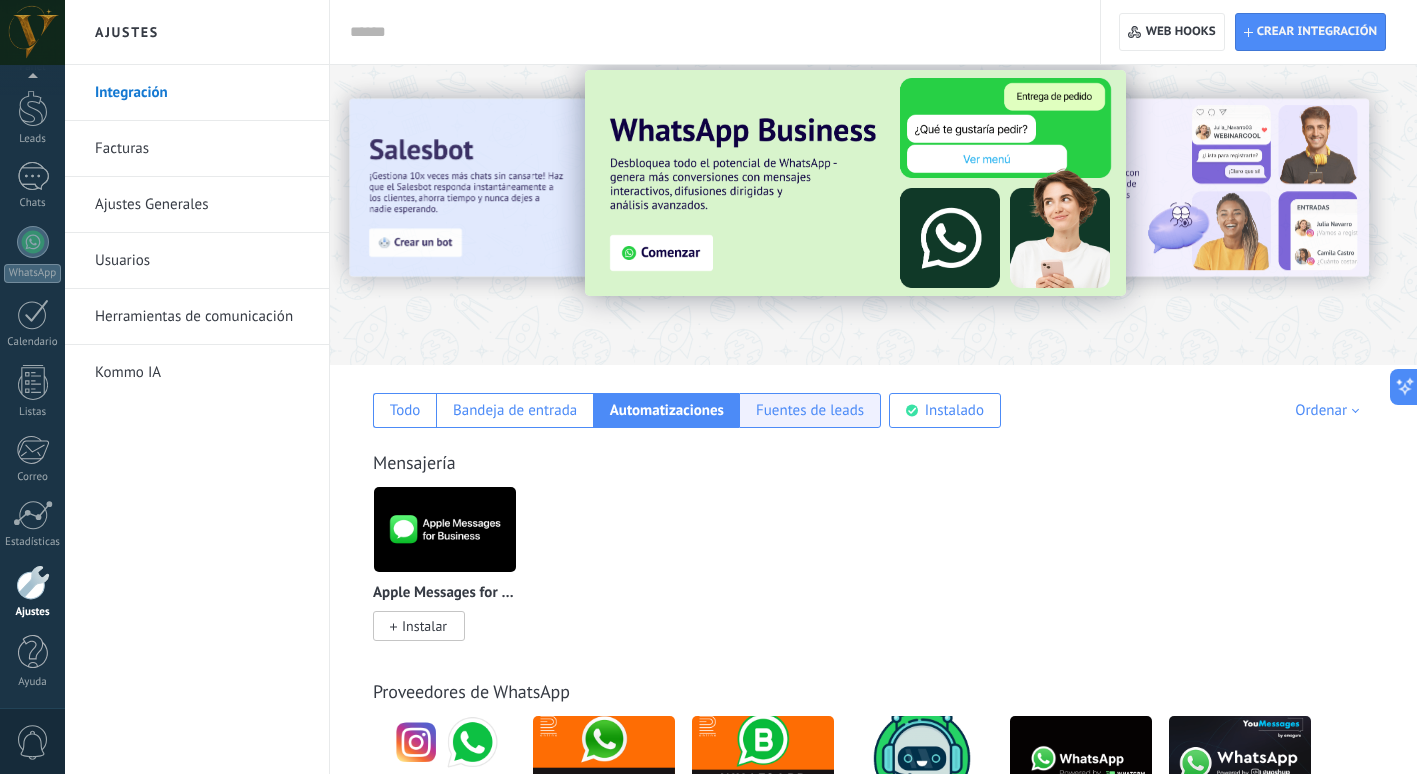 click on "Fuentes de leads" at bounding box center [405, 410] 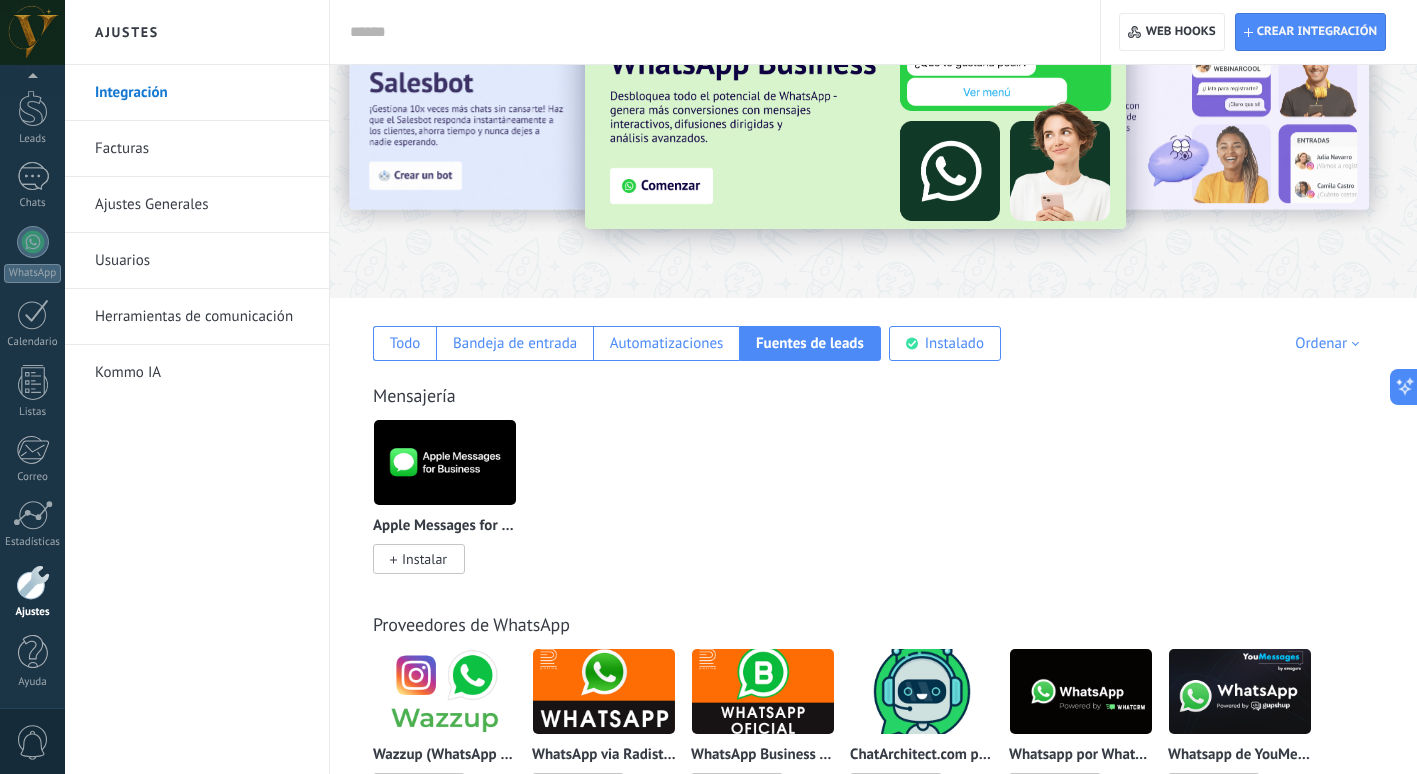 scroll, scrollTop: 24, scrollLeft: 0, axis: vertical 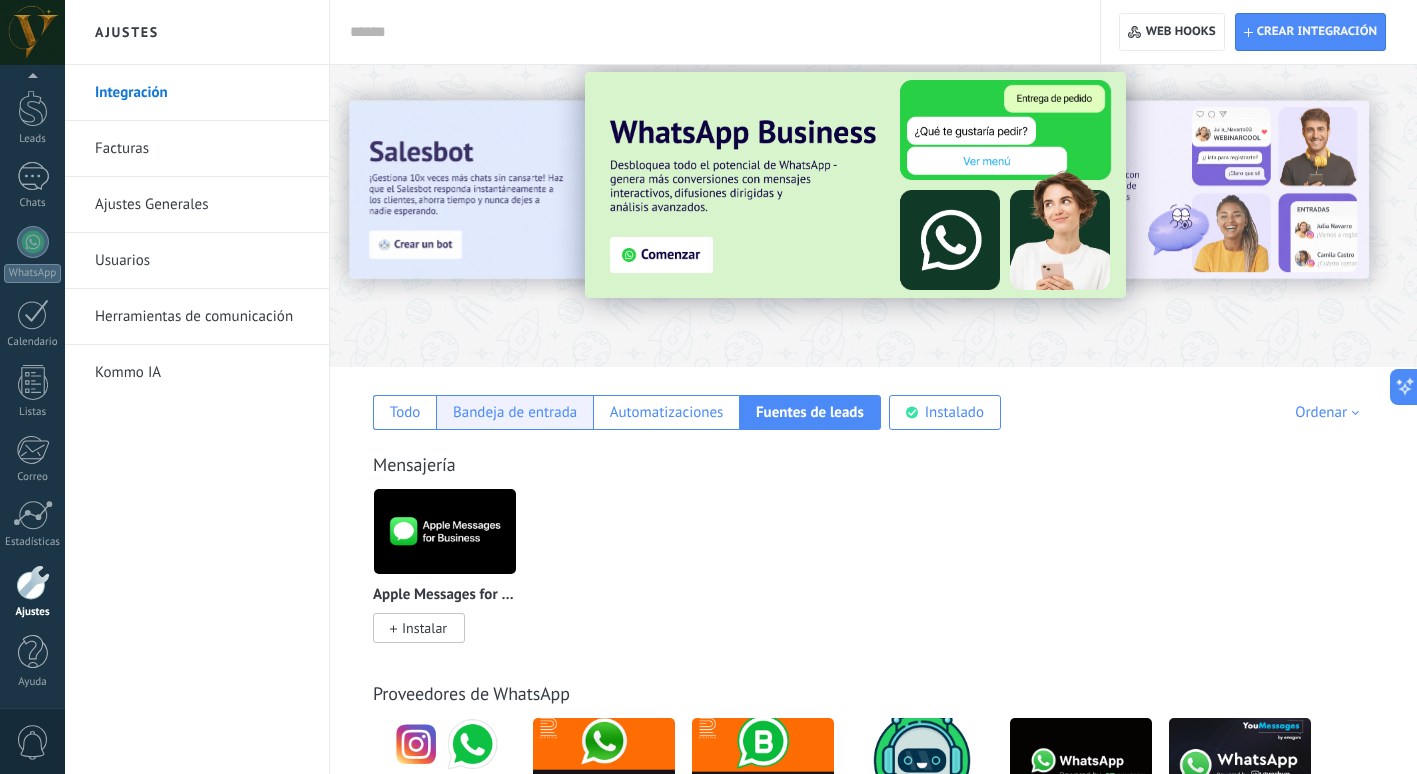 click on "Bandeja de entrada" at bounding box center [405, 412] 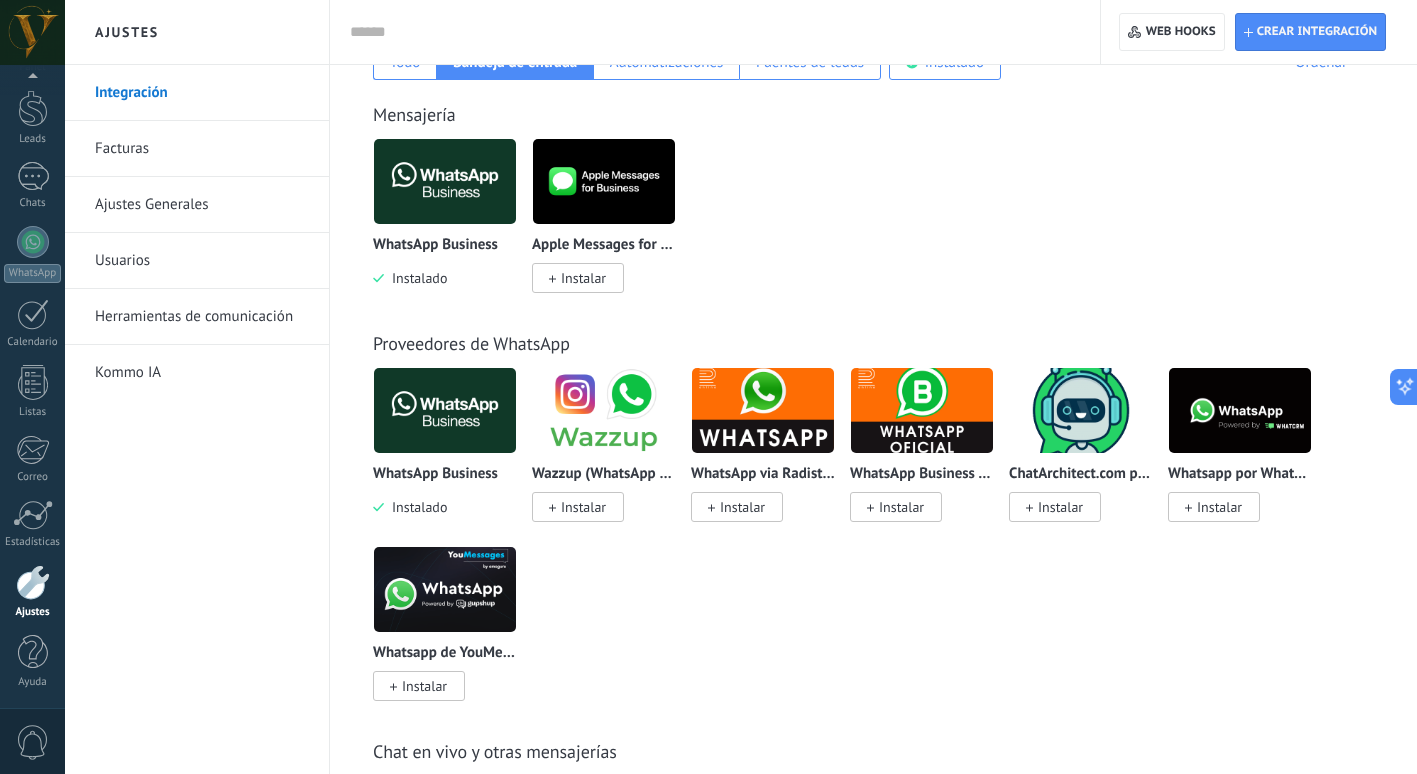 scroll, scrollTop: 0, scrollLeft: 0, axis: both 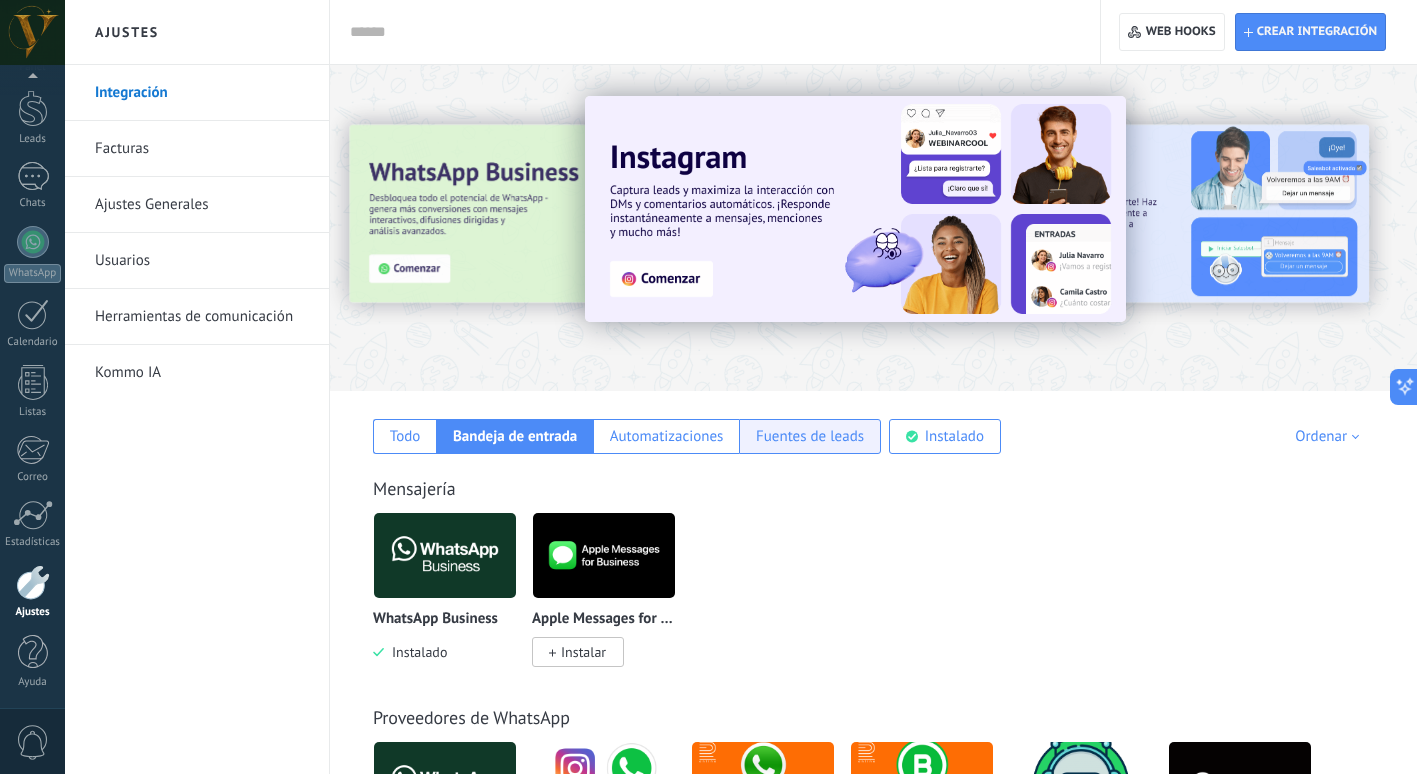 click on "Fuentes de leads" at bounding box center (810, 436) 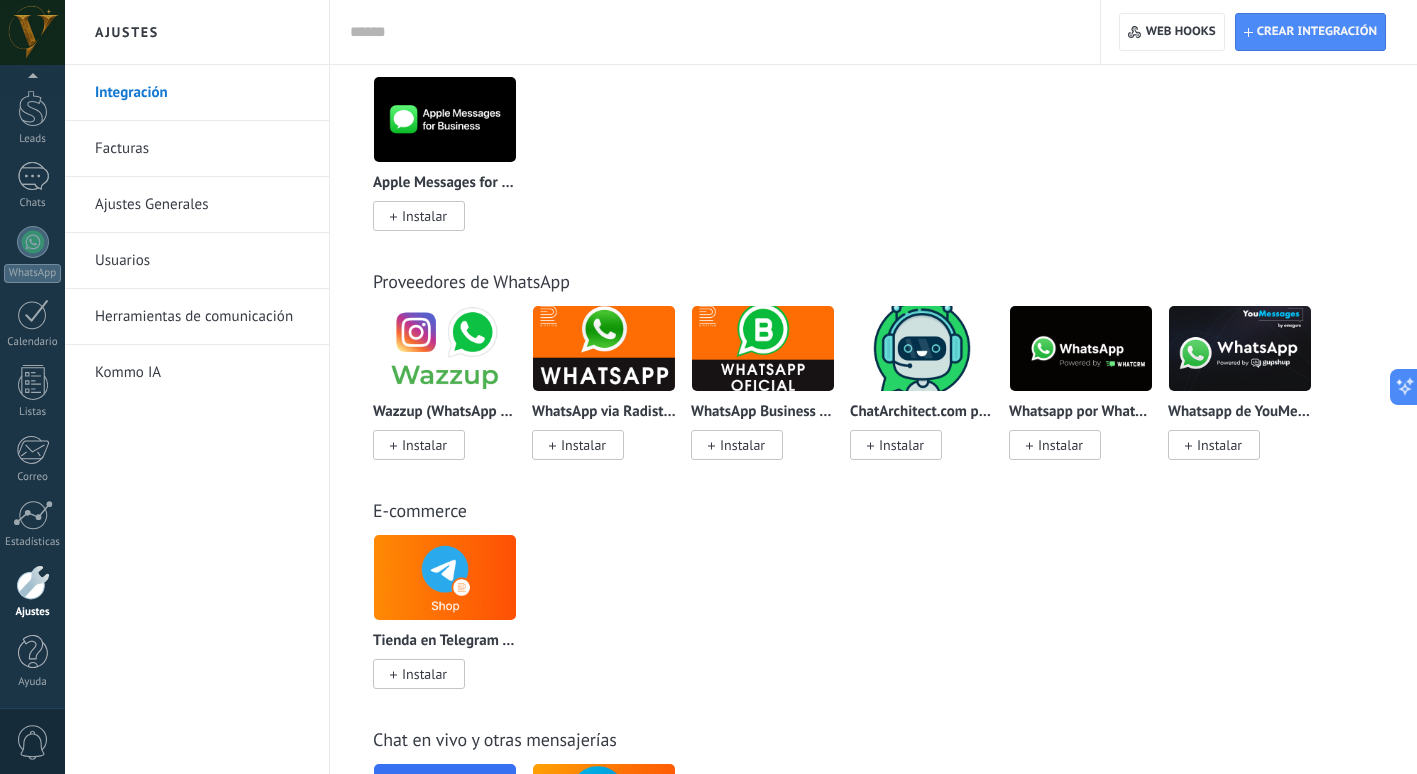 scroll, scrollTop: 0, scrollLeft: 0, axis: both 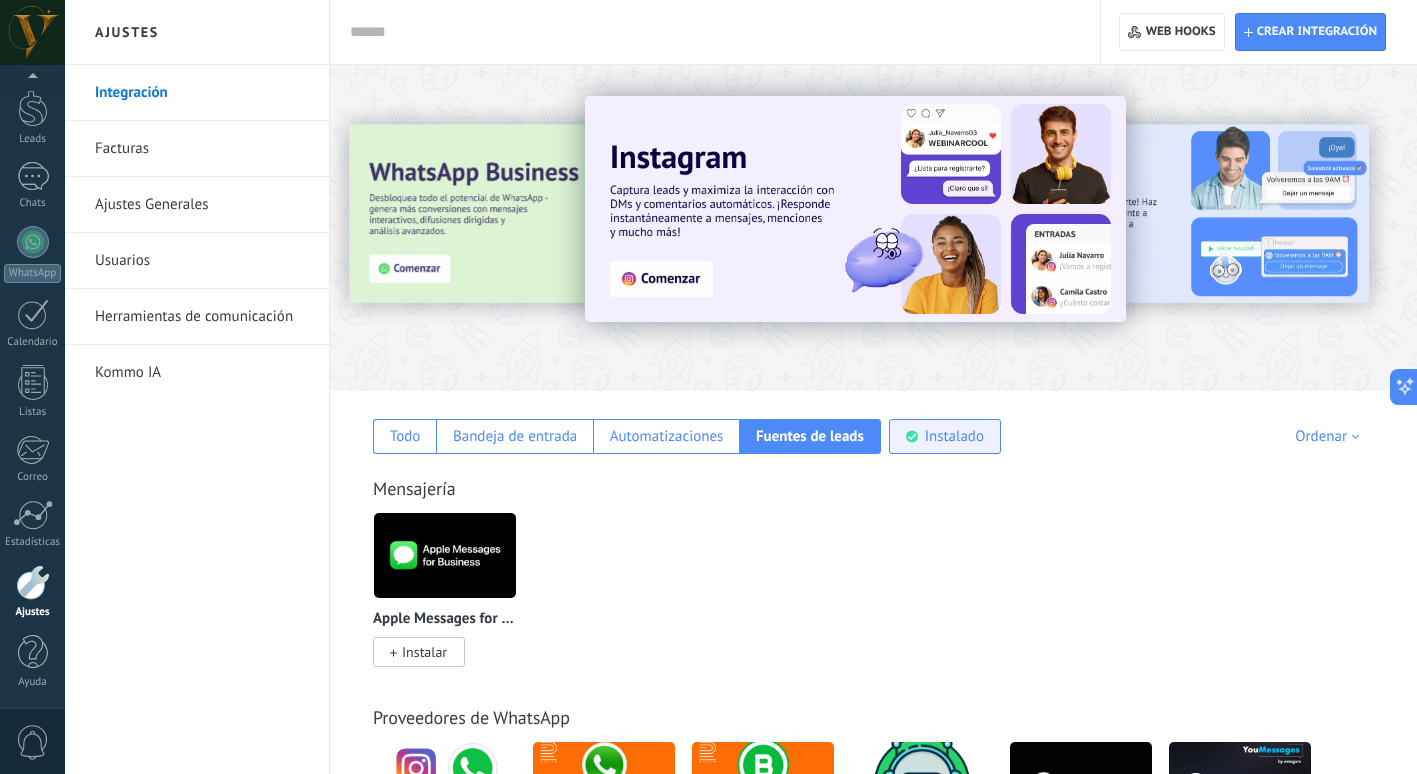 click on "Instalado" at bounding box center (945, 436) 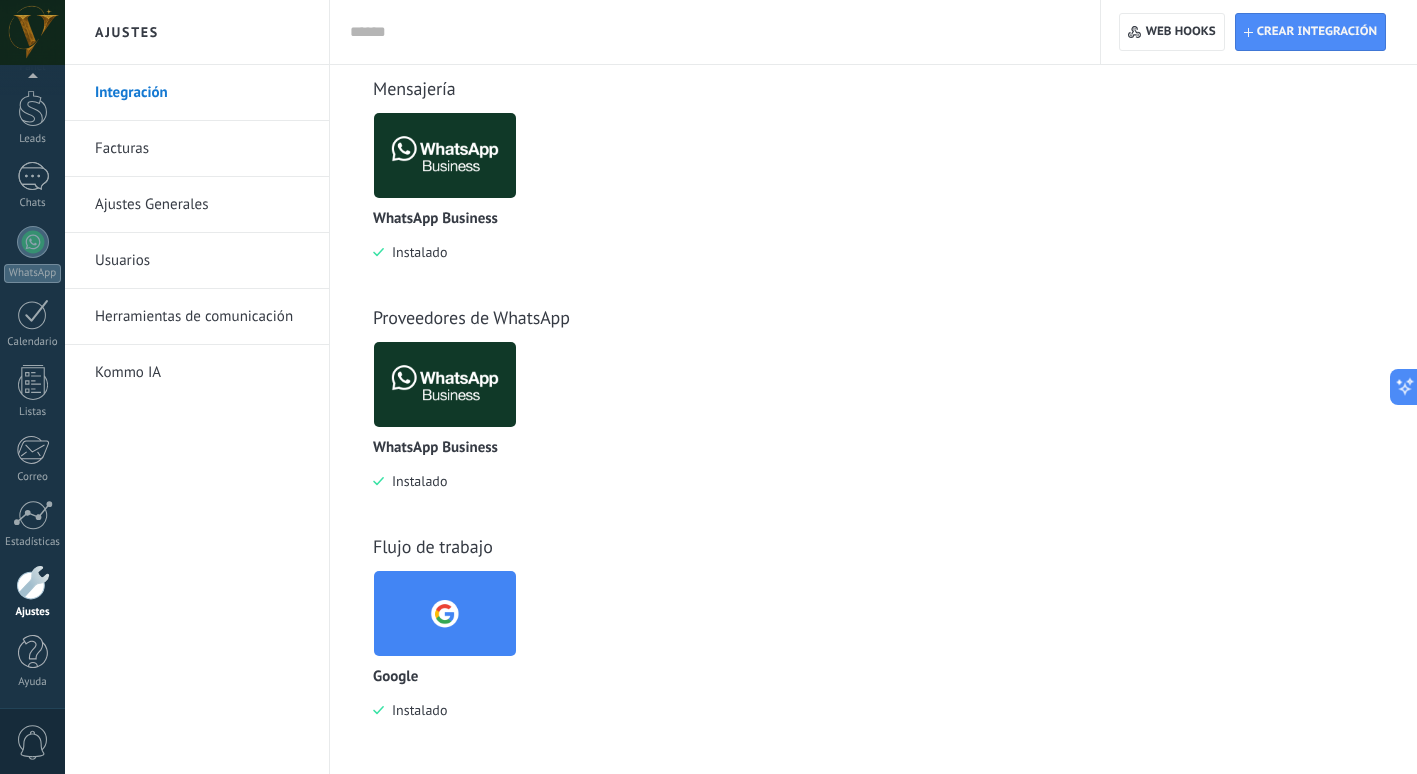 scroll, scrollTop: 0, scrollLeft: 0, axis: both 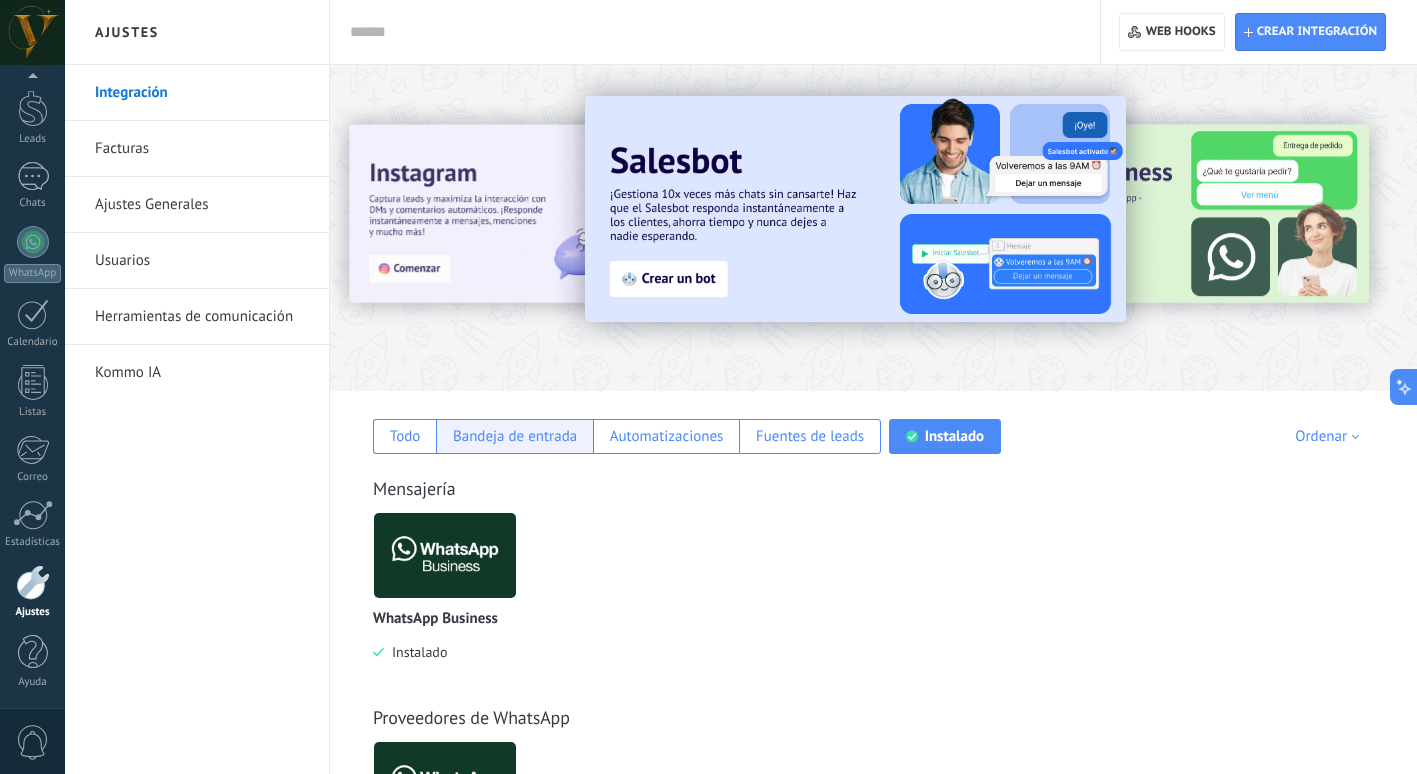 click on "Bandeja de entrada" at bounding box center (405, 436) 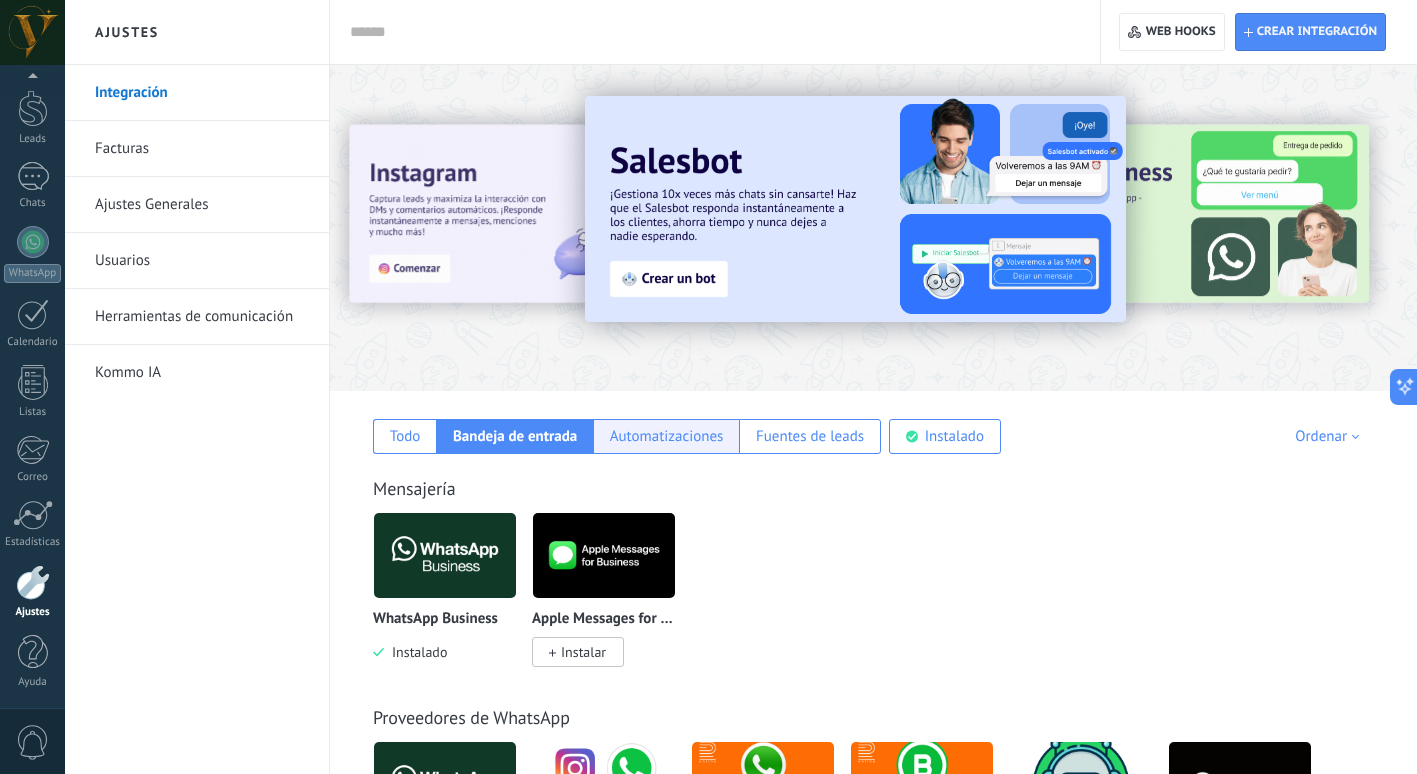 click on "Automatizaciones" at bounding box center [405, 436] 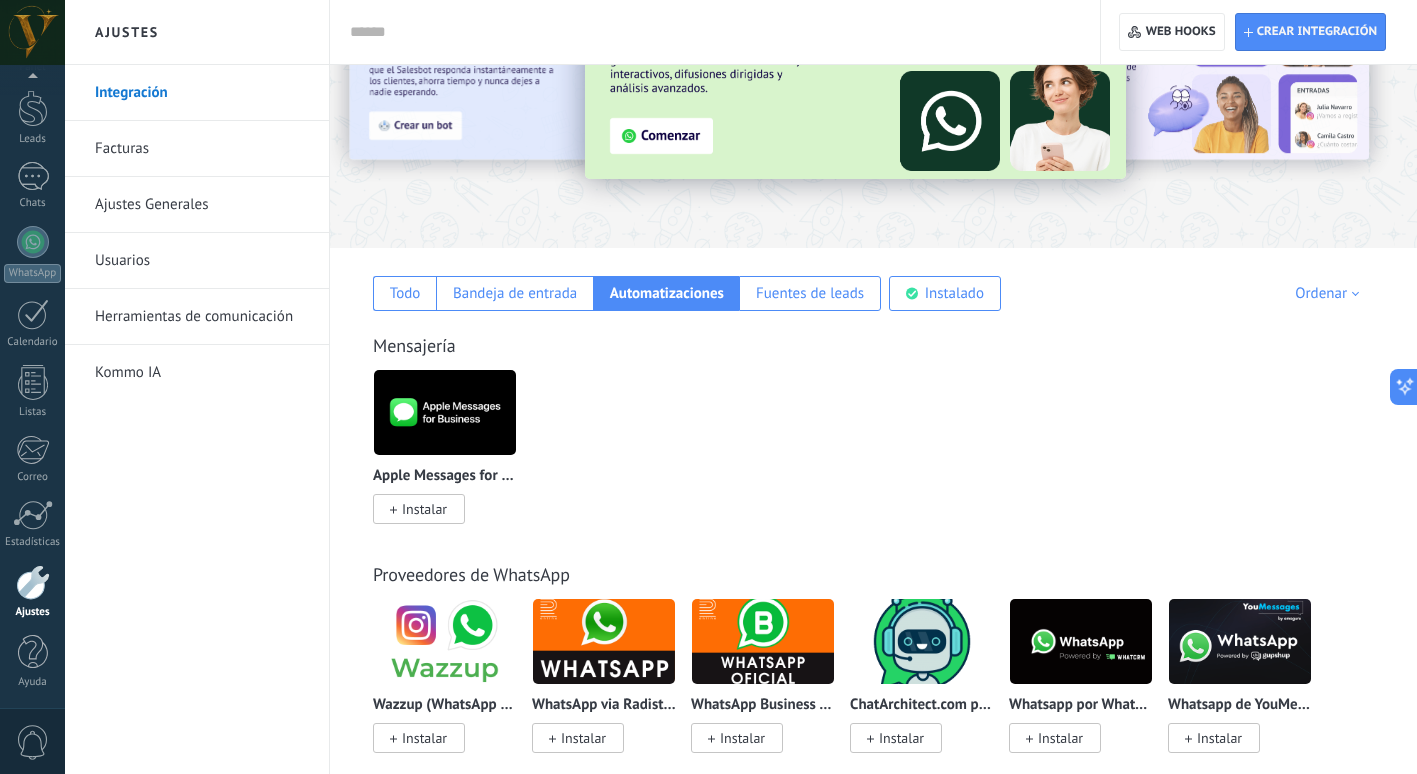 scroll, scrollTop: 142, scrollLeft: 0, axis: vertical 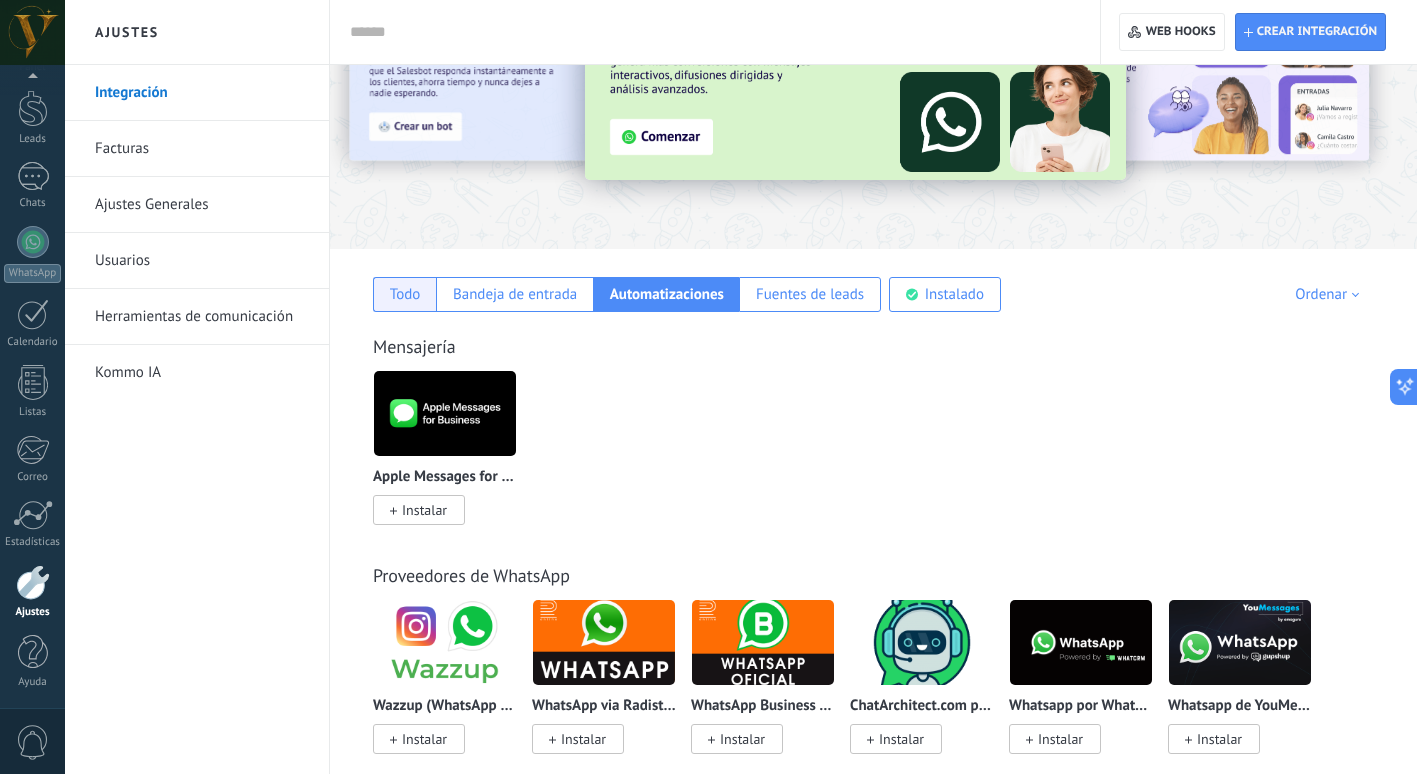 click on "Todo" at bounding box center (404, 294) 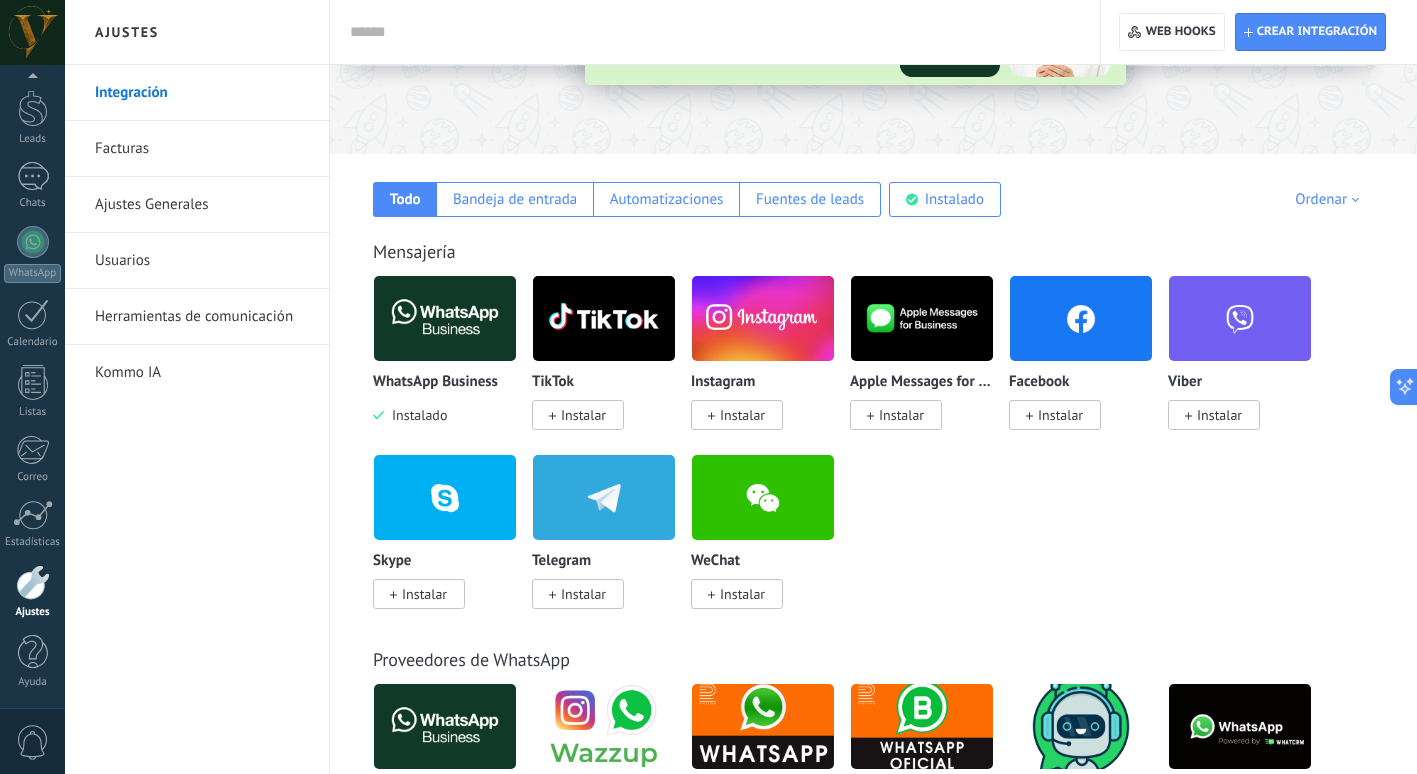 scroll, scrollTop: 239, scrollLeft: 0, axis: vertical 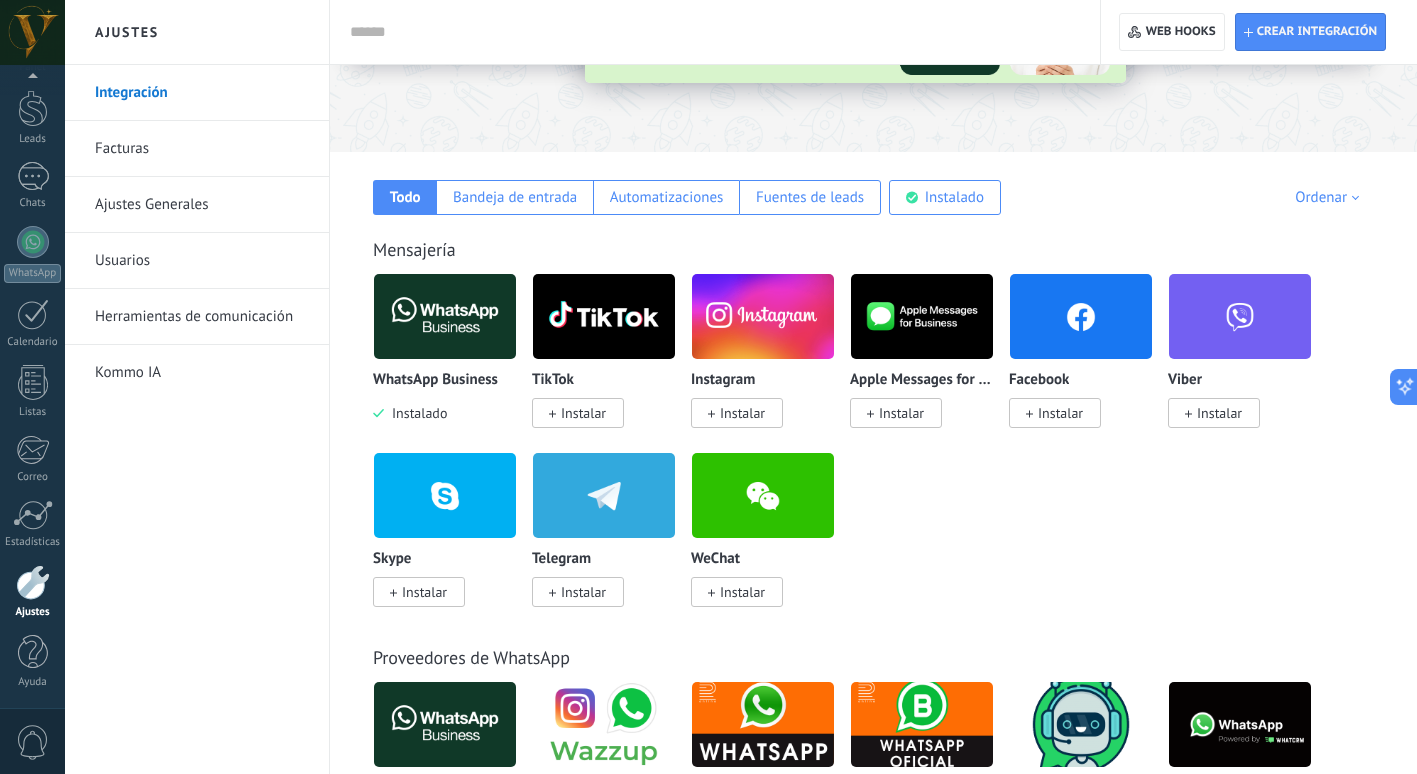 click on "Instalar" at bounding box center (578, 413) 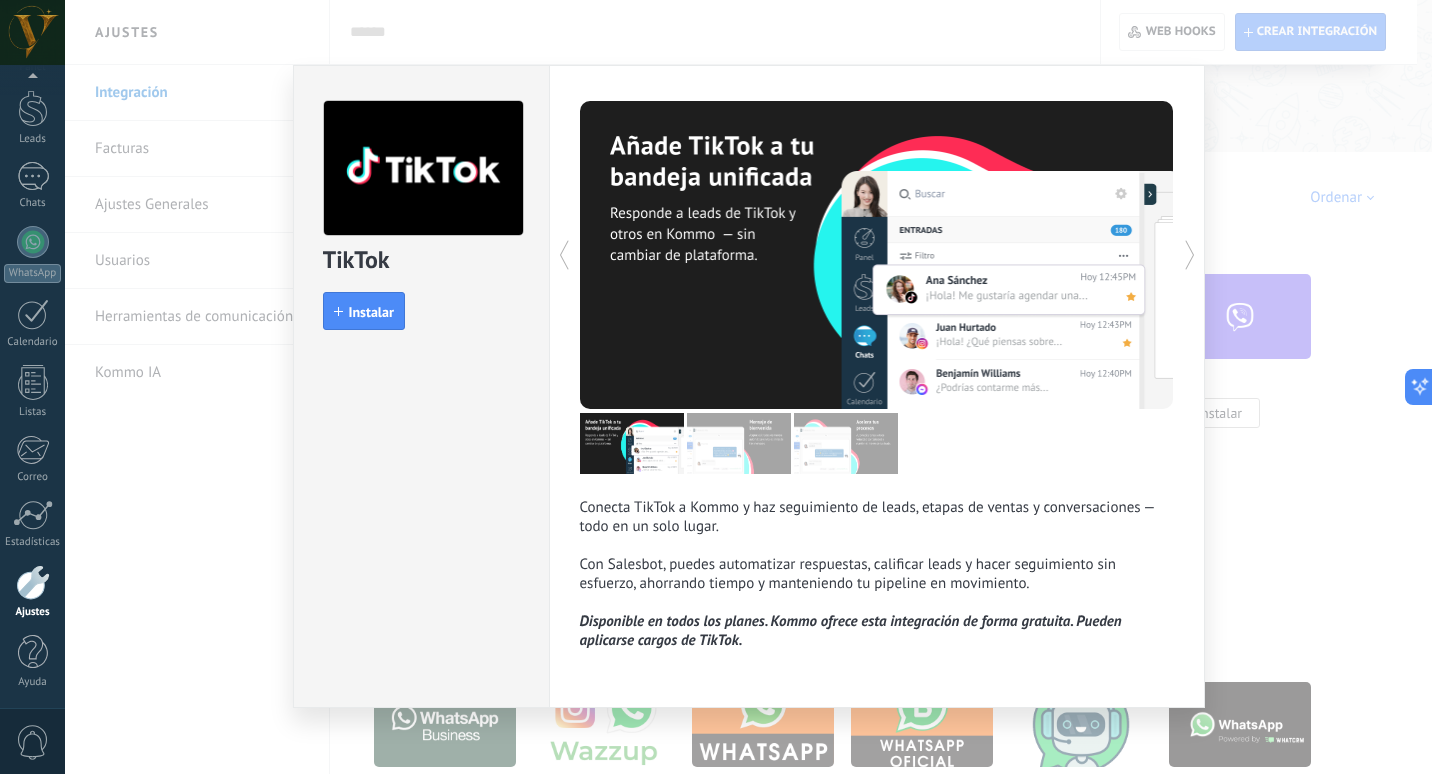 click on "TikTok install Instalar Conecta TikTok a Kommo y haz seguimiento de leads, etapas de ventas y conversaciones — todo en un solo lugar. Con Salesbot, puedes automatizar respuestas, calificar leads y hacer seguimiento sin esfuerzo, ahorrando tiempo y manteniendo tu pipeline en movimiento. Disponible en todos los planes. Kommo ofrece esta integración de forma gratuita. Pueden aplicarse cargos de TikTok. más" at bounding box center (748, 387) 